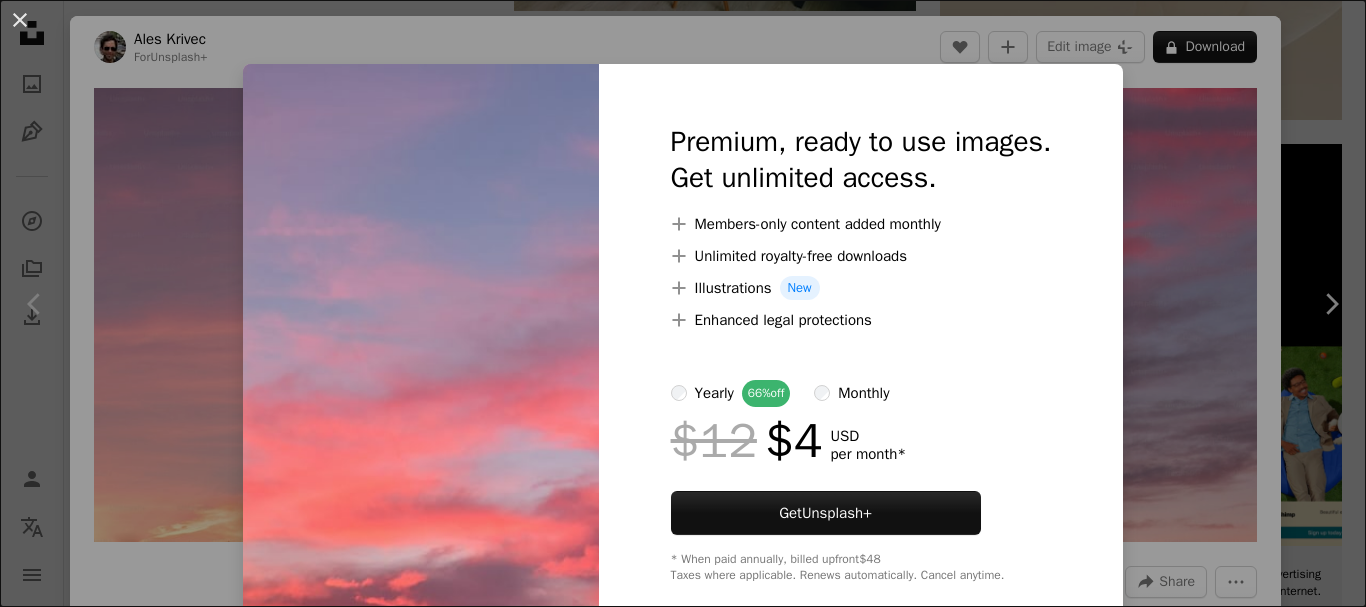 scroll, scrollTop: 7752, scrollLeft: 0, axis: vertical 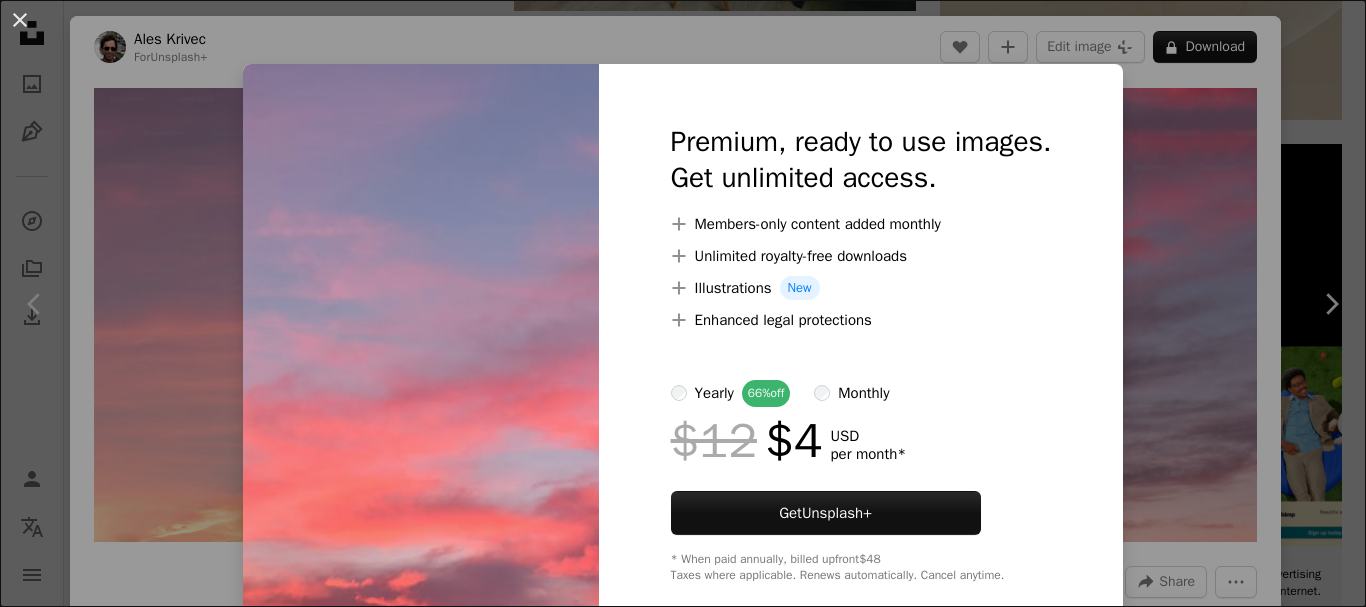 click on "An X shape Premium, ready to use images. Get unlimited access. A plus sign Members-only content added monthly A plus sign Unlimited royalty-free downloads A plus sign Illustrations  New A plus sign Enhanced legal protections yearly 66%  off monthly $12   $4 USD per month * Get  Unsplash+ * When paid annually, billed upfront  $48 Taxes where applicable. Renews automatically. Cancel anytime." at bounding box center [683, 303] 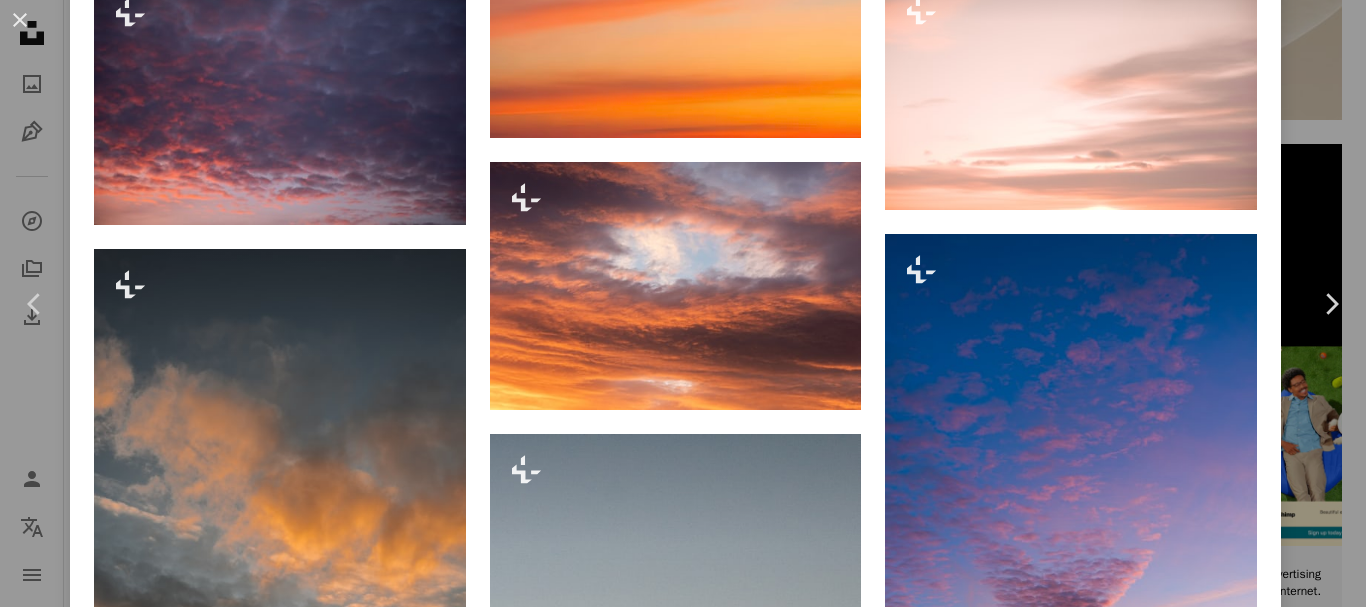 scroll, scrollTop: 1800, scrollLeft: 0, axis: vertical 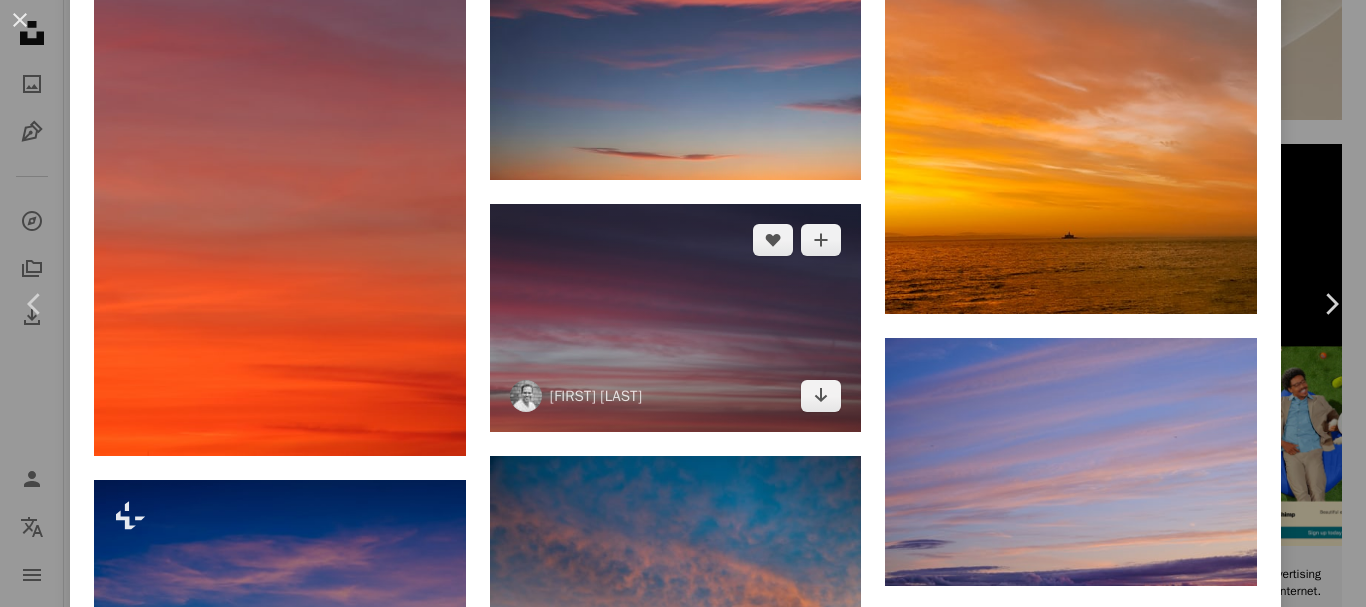 click at bounding box center [676, 317] 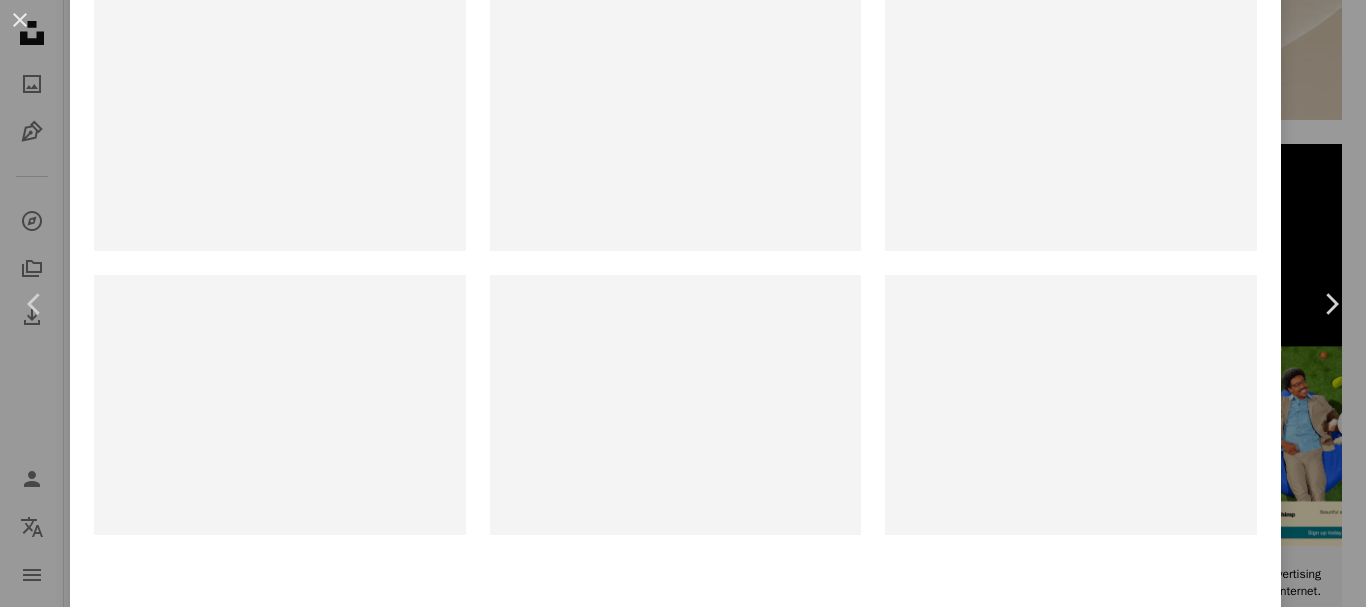 scroll, scrollTop: 0, scrollLeft: 0, axis: both 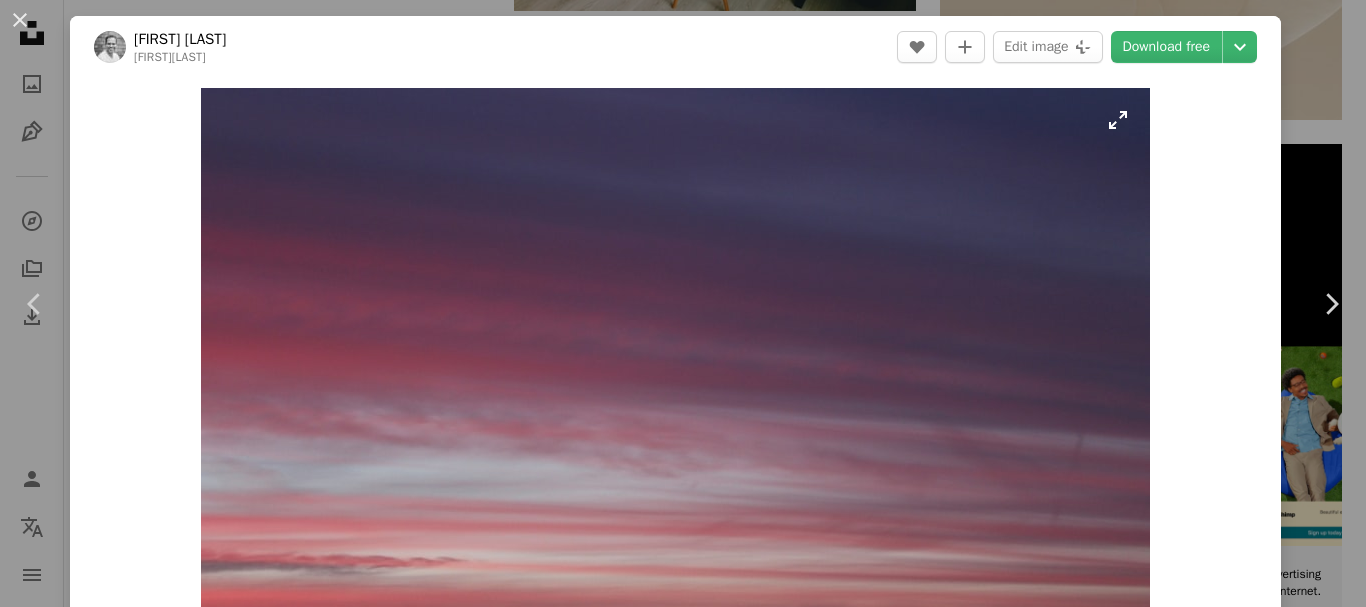 click at bounding box center (675, 378) 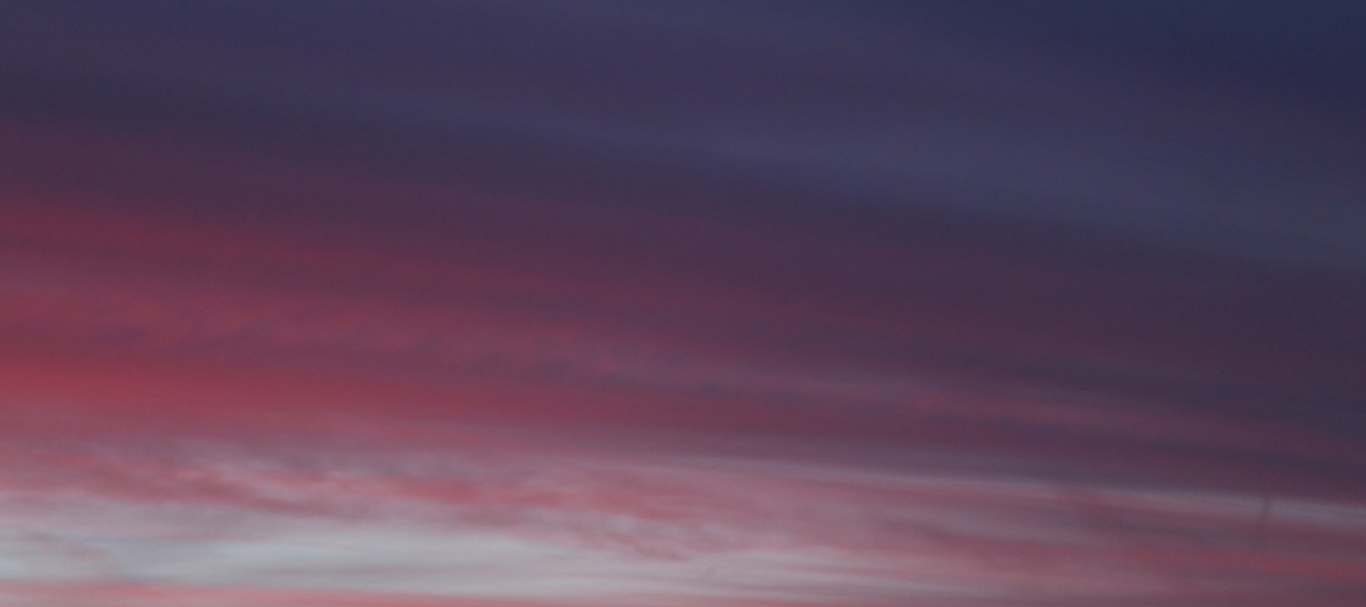 scroll, scrollTop: 106, scrollLeft: 0, axis: vertical 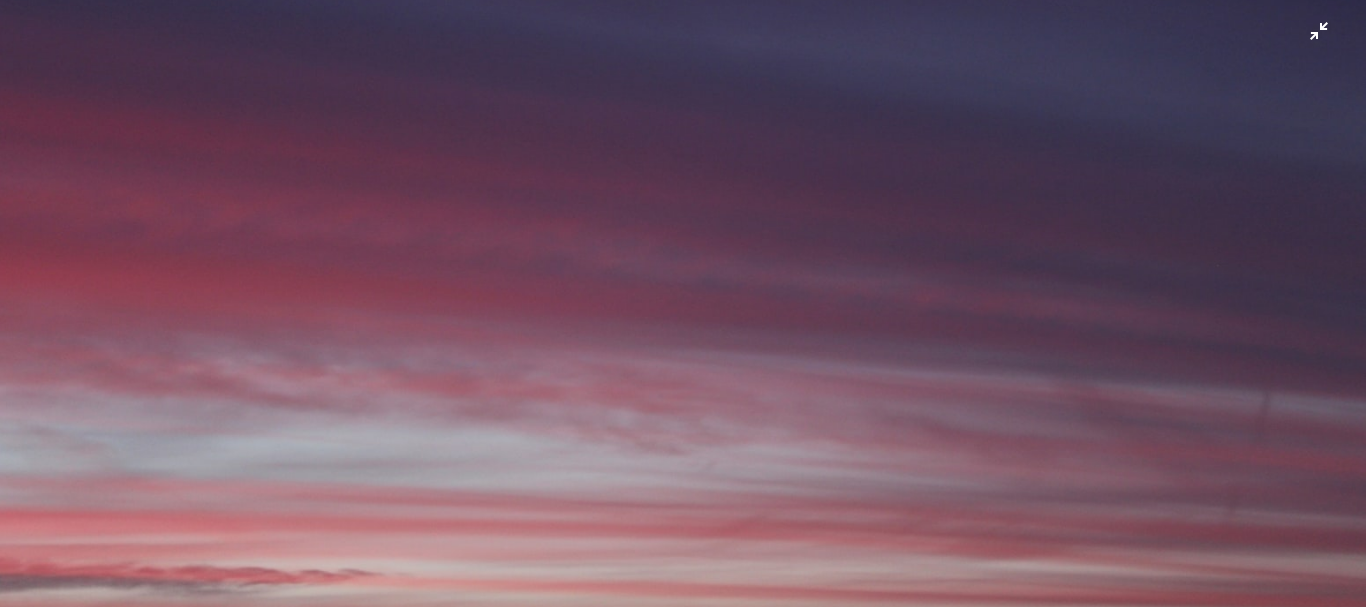 click at bounding box center [683, 311] 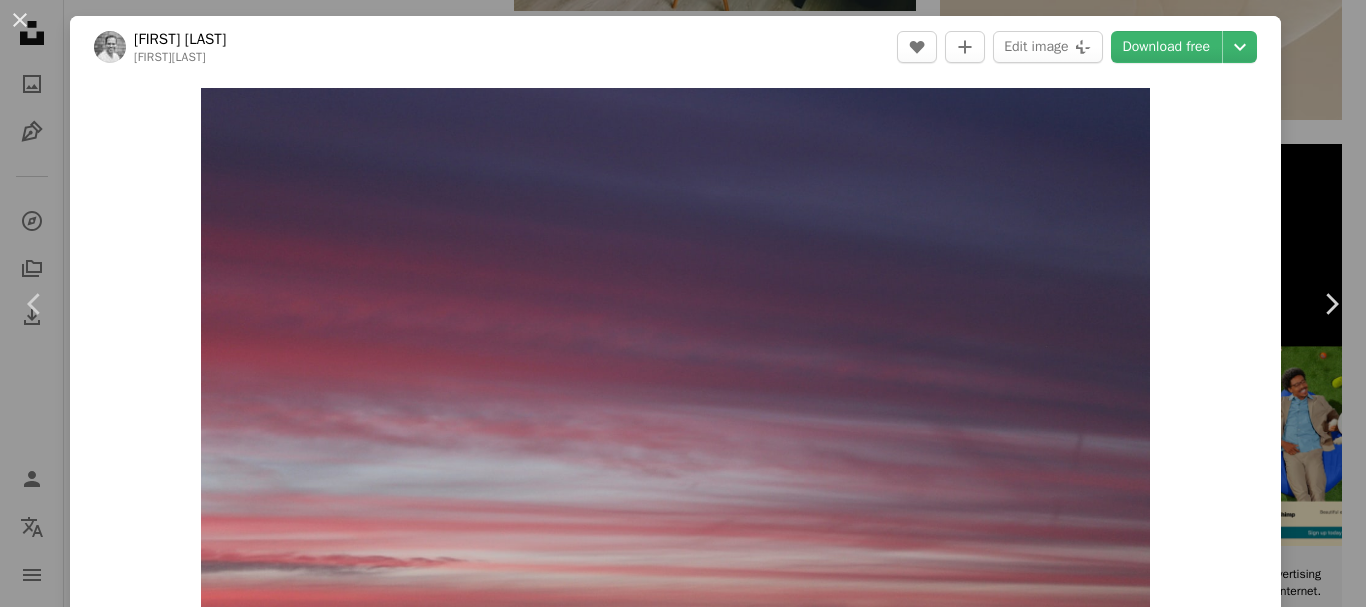 scroll, scrollTop: 61, scrollLeft: 0, axis: vertical 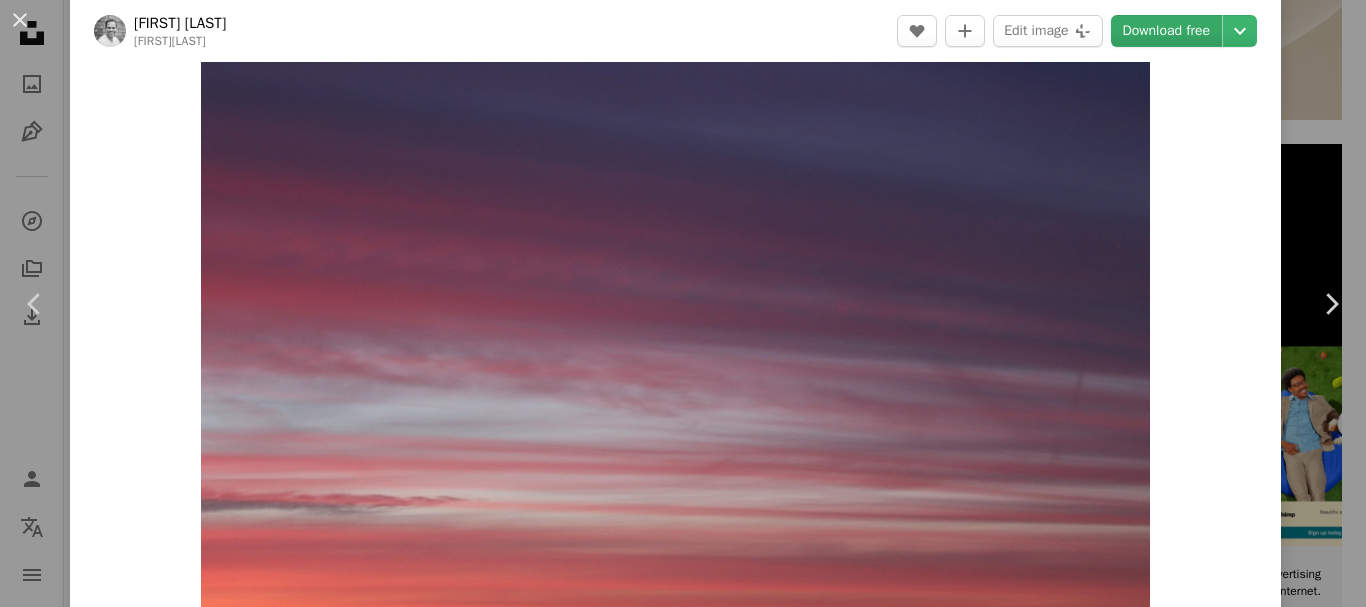 click on "Download free" at bounding box center [1167, 31] 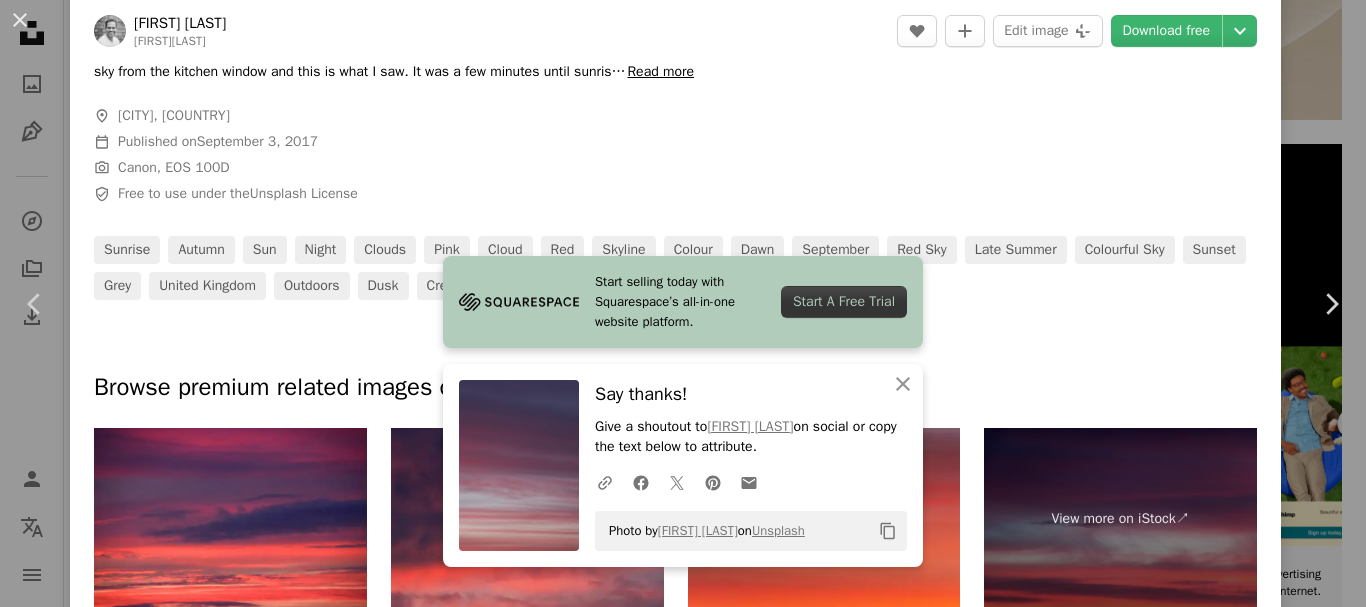 scroll, scrollTop: 761, scrollLeft: 0, axis: vertical 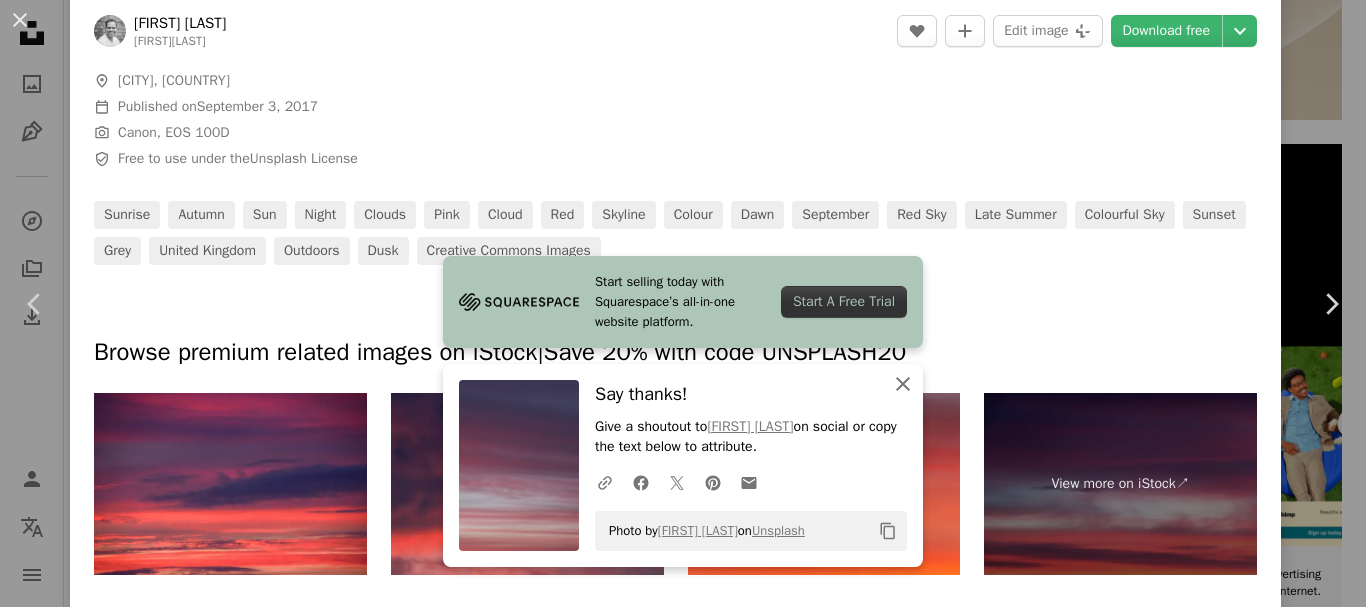 click on "An X shape" 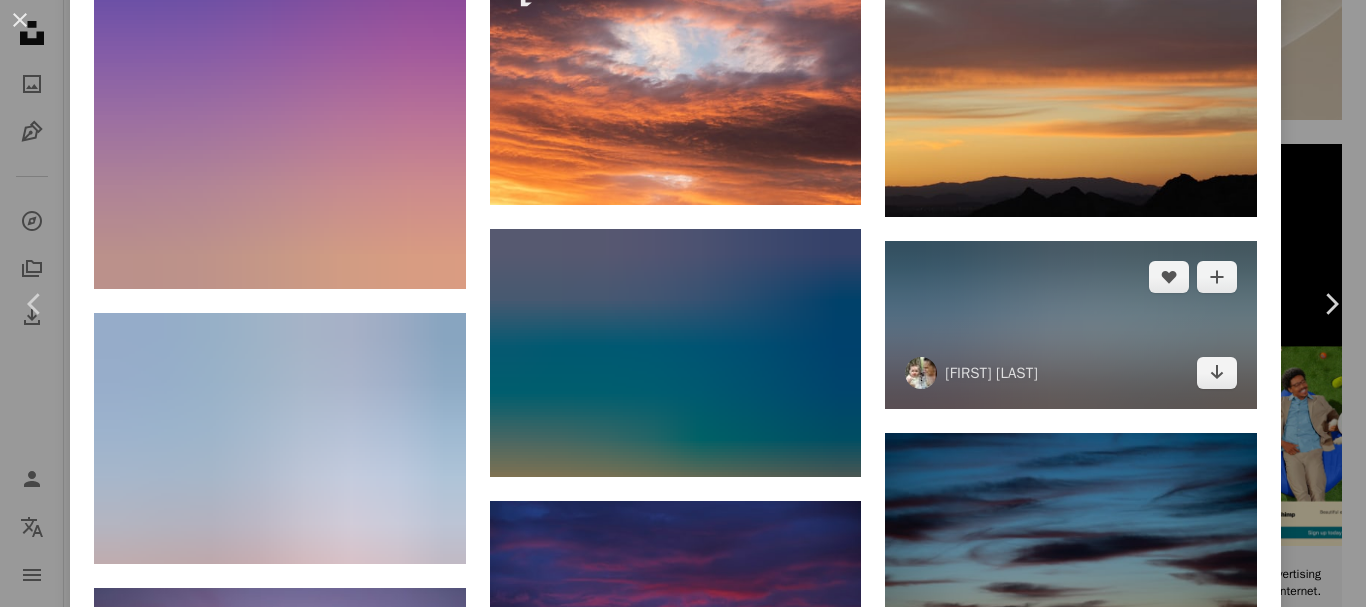 scroll, scrollTop: 5858, scrollLeft: 0, axis: vertical 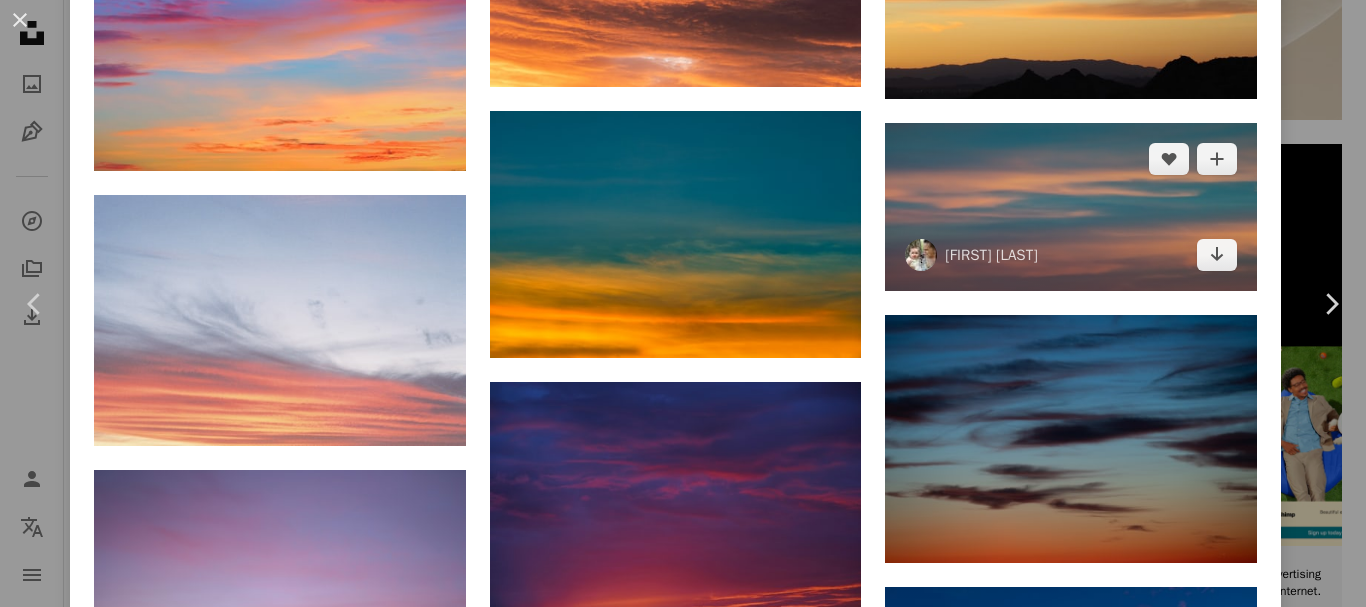 click at bounding box center [1071, 207] 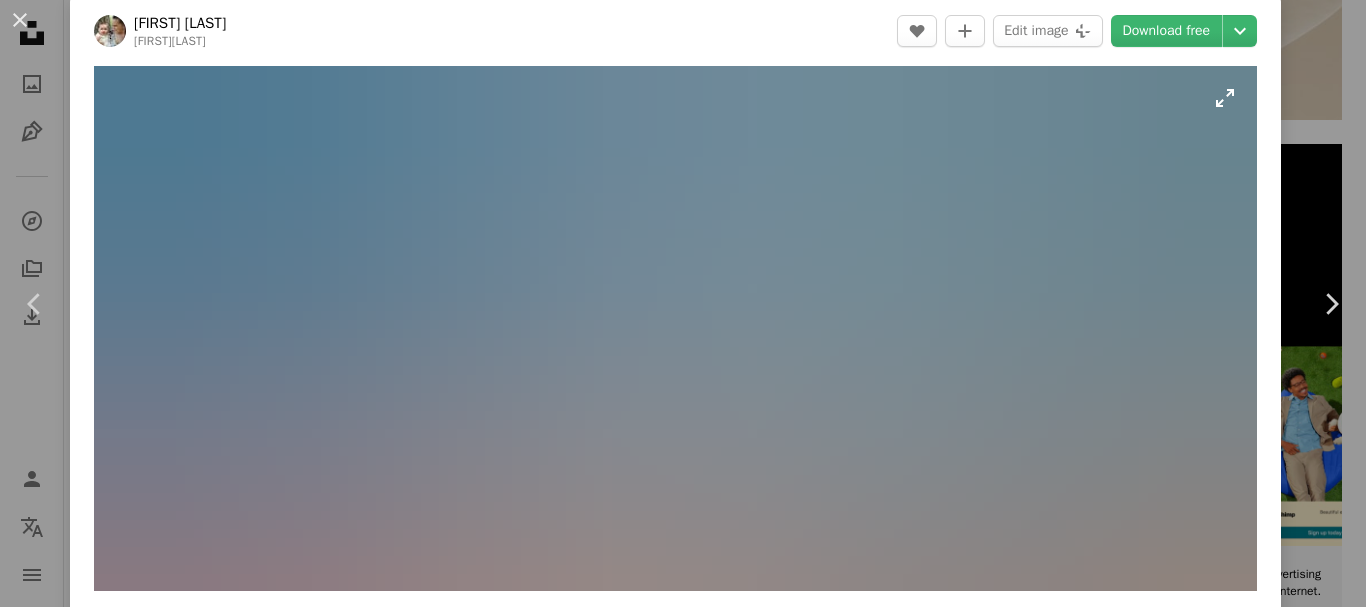 scroll, scrollTop: 0, scrollLeft: 0, axis: both 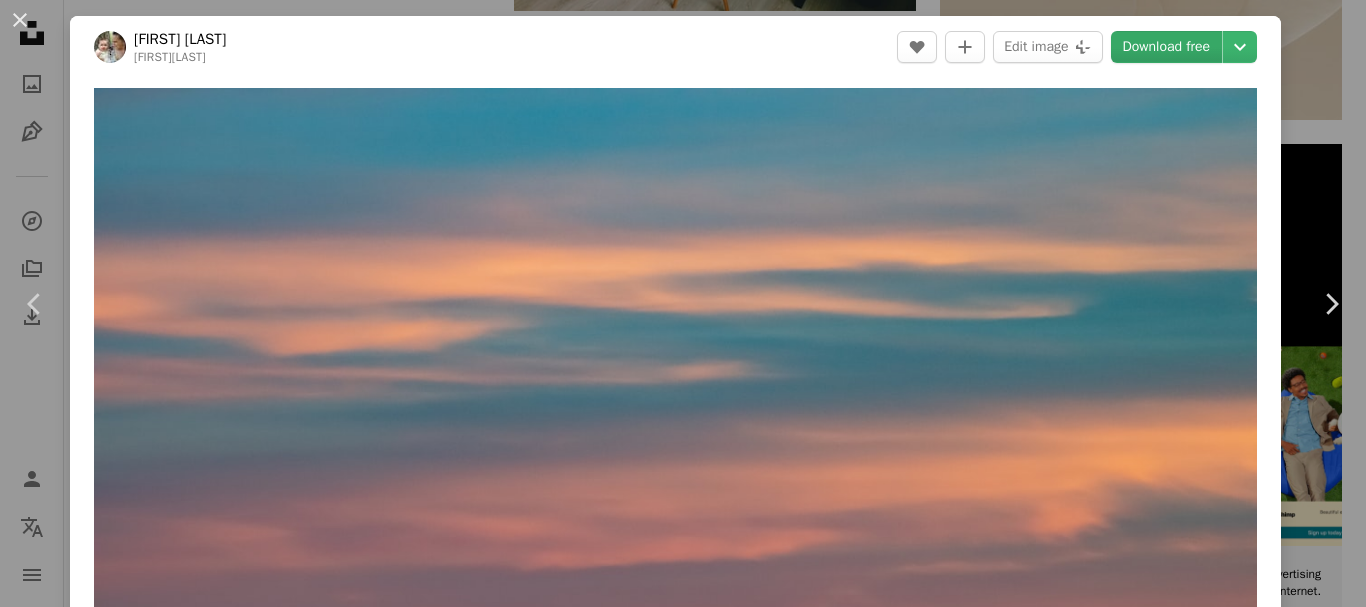 click on "Download free" at bounding box center [1167, 47] 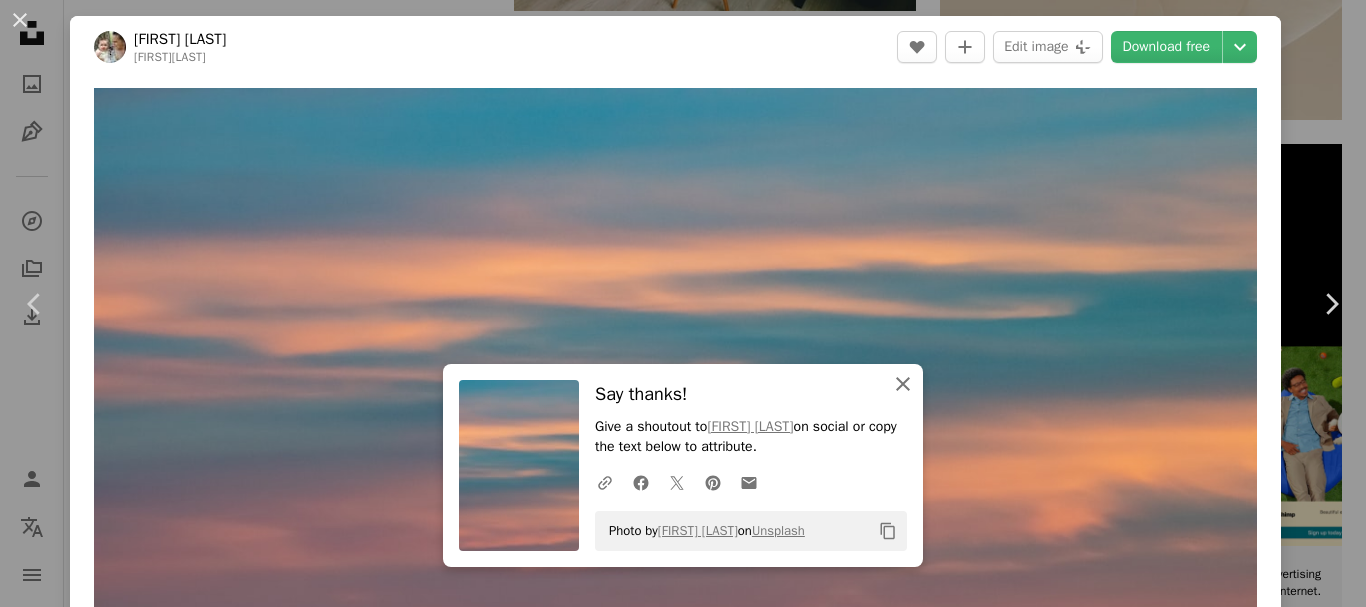 click on "An X shape" 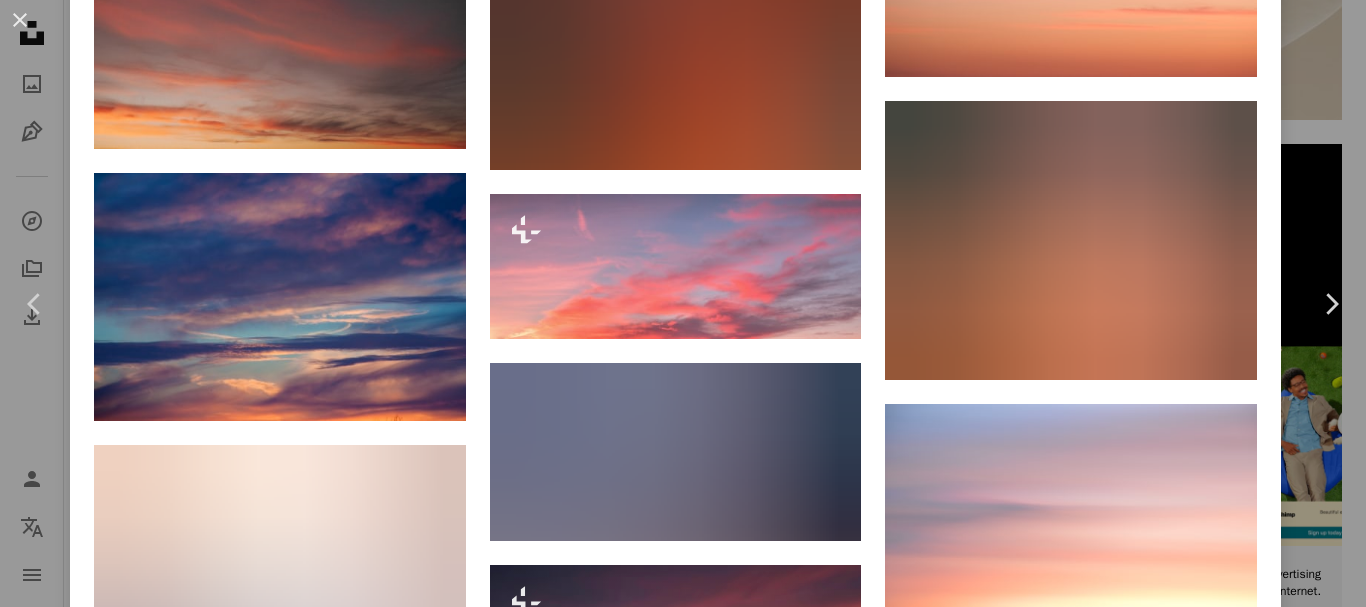 scroll, scrollTop: 2000, scrollLeft: 0, axis: vertical 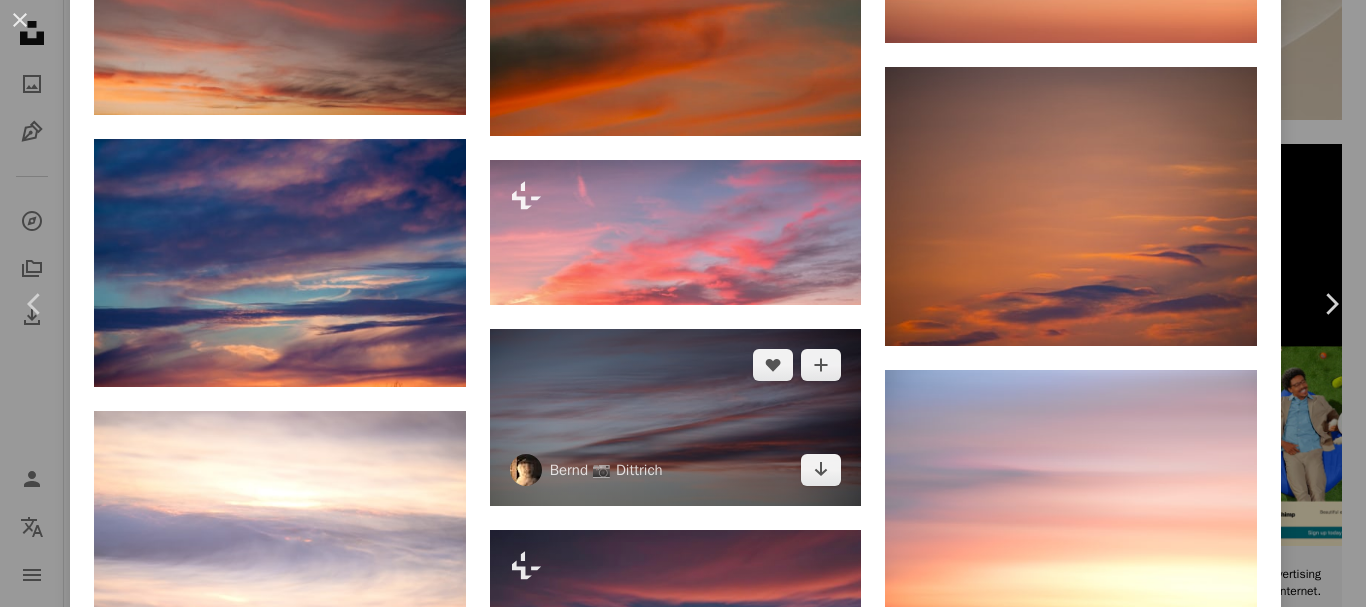 click at bounding box center [676, 418] 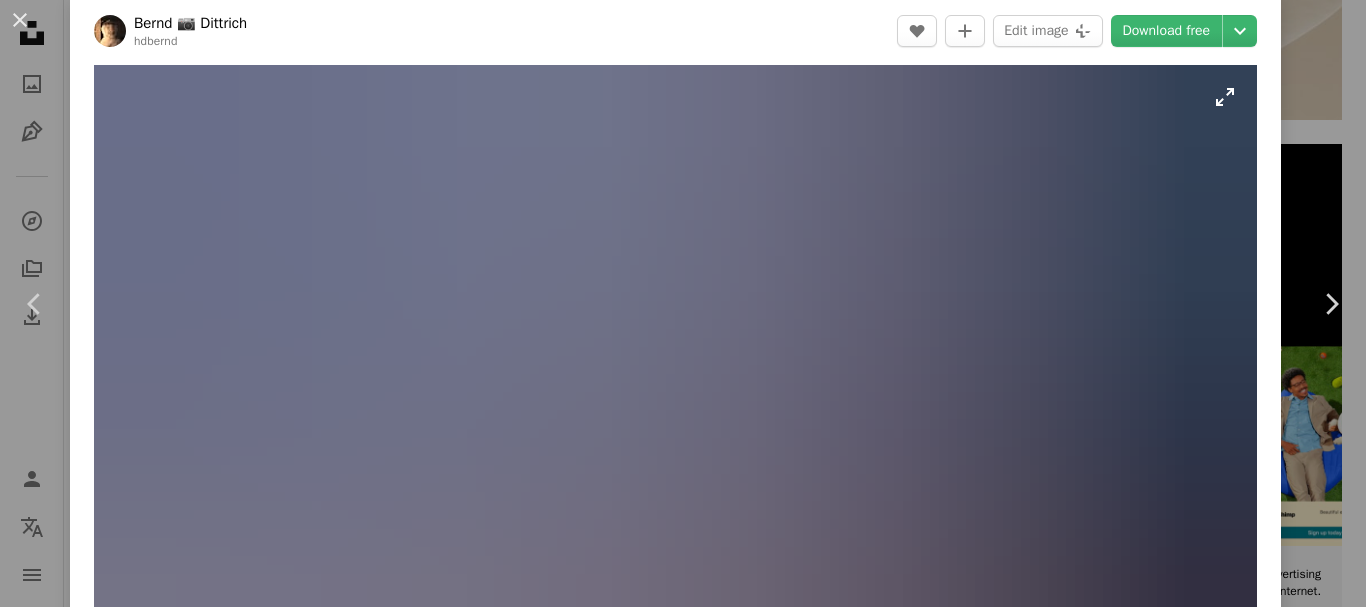 scroll, scrollTop: 0, scrollLeft: 0, axis: both 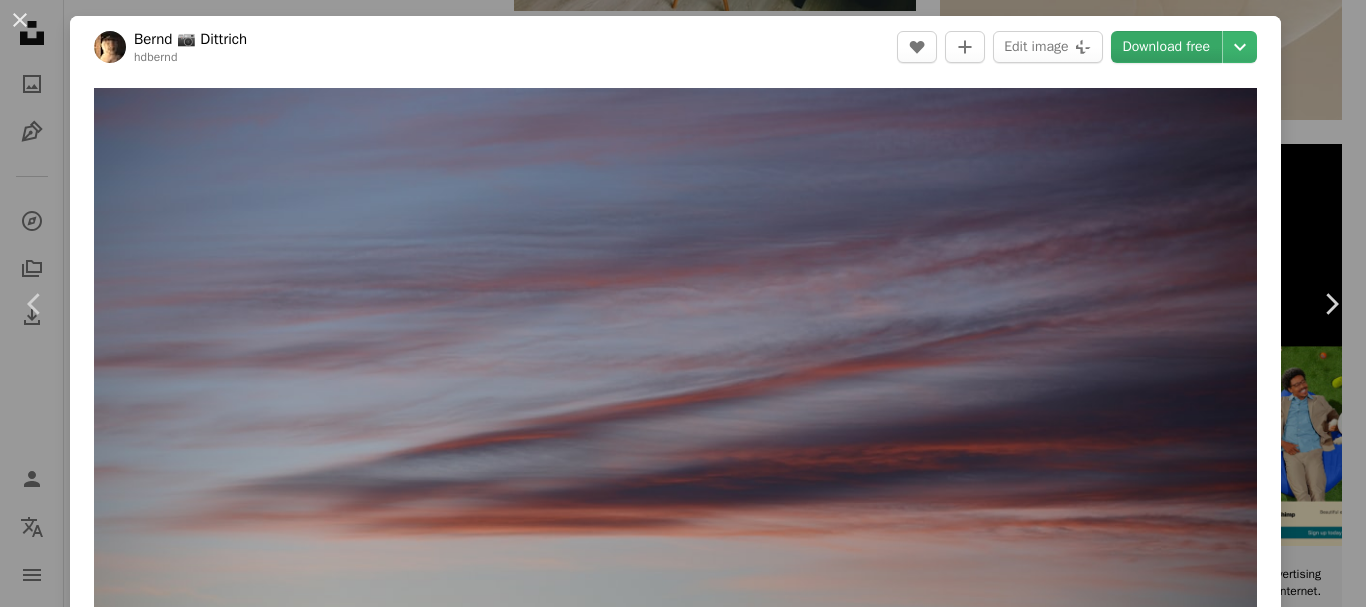 click on "Download free" at bounding box center (1167, 47) 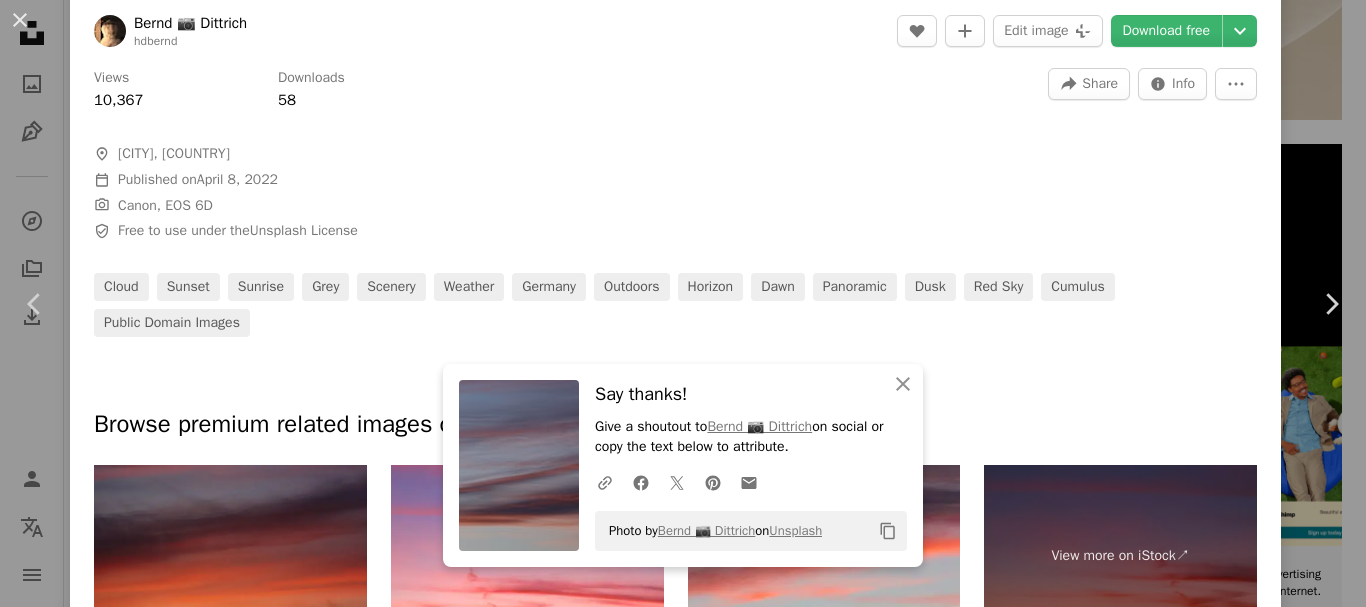 scroll, scrollTop: 600, scrollLeft: 0, axis: vertical 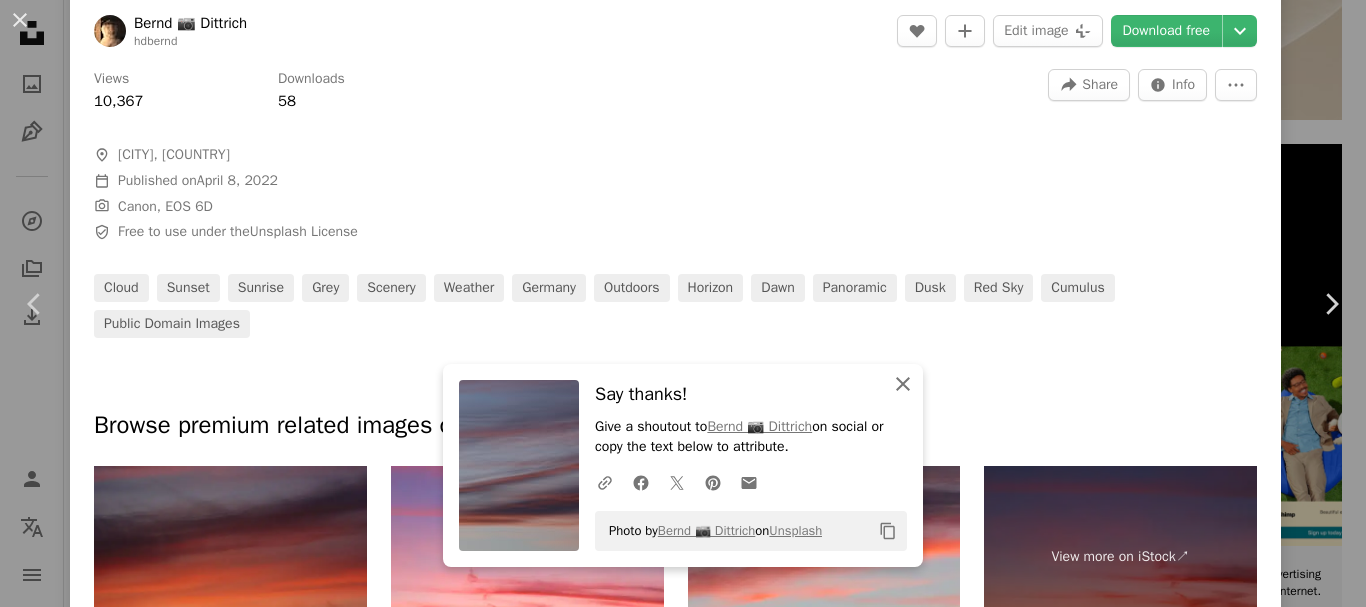 click on "An X shape" 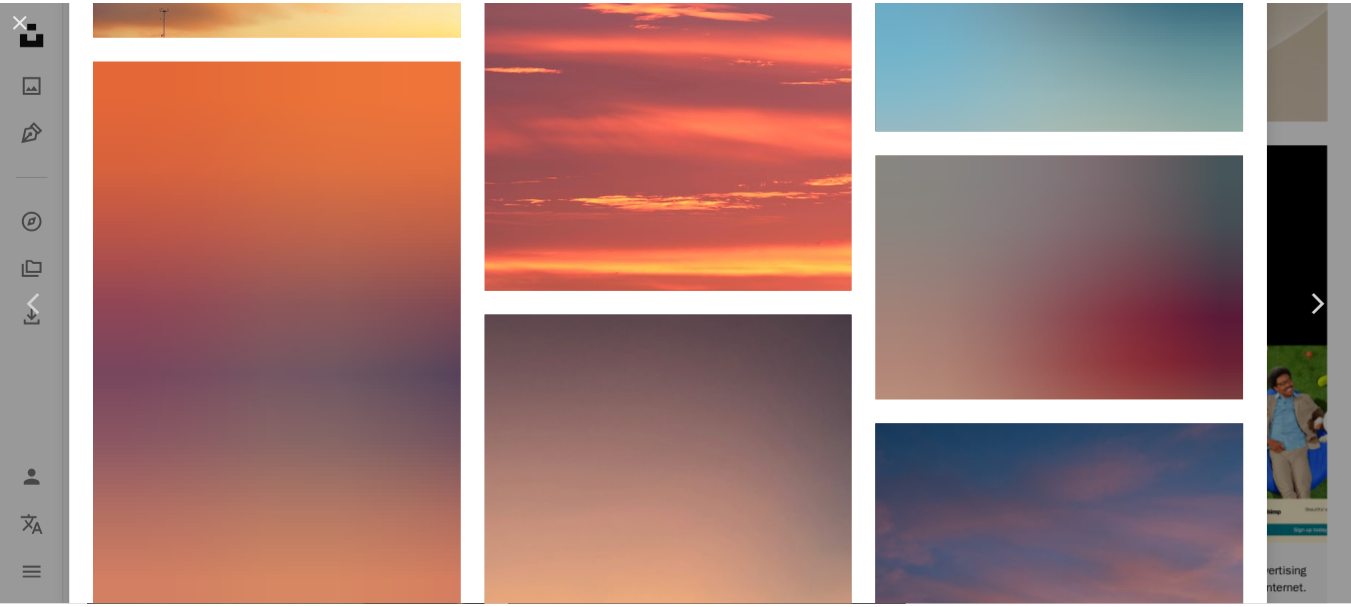 scroll, scrollTop: 18015, scrollLeft: 0, axis: vertical 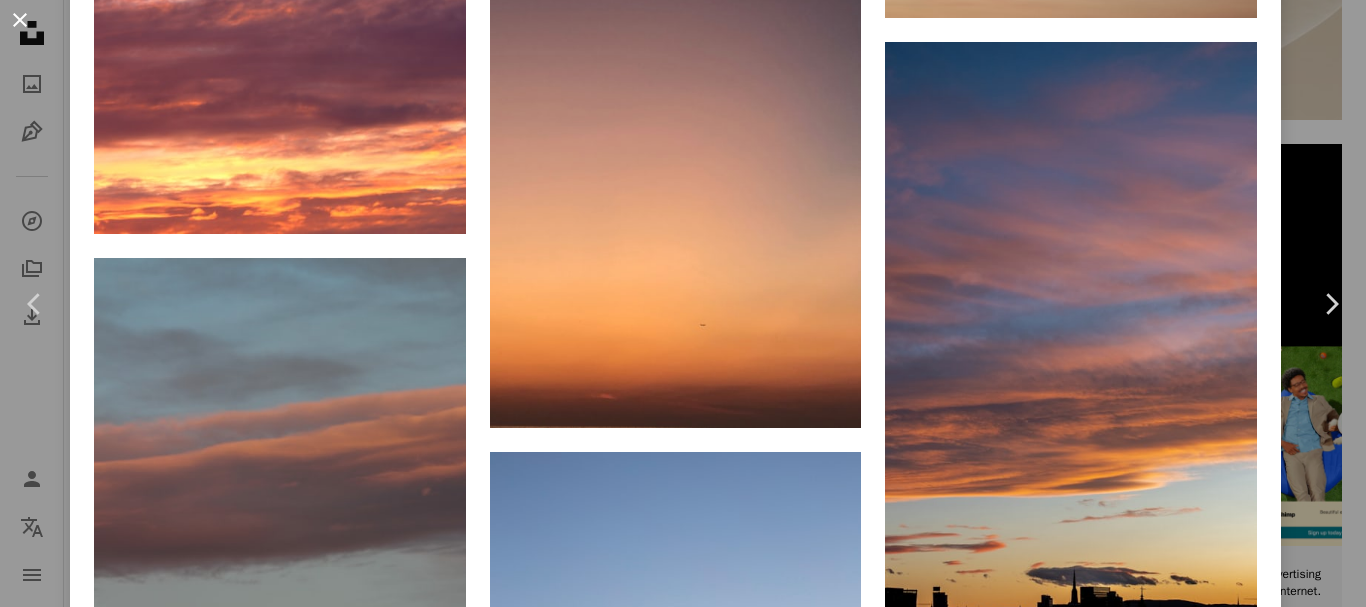 click on "An X shape" at bounding box center (20, 20) 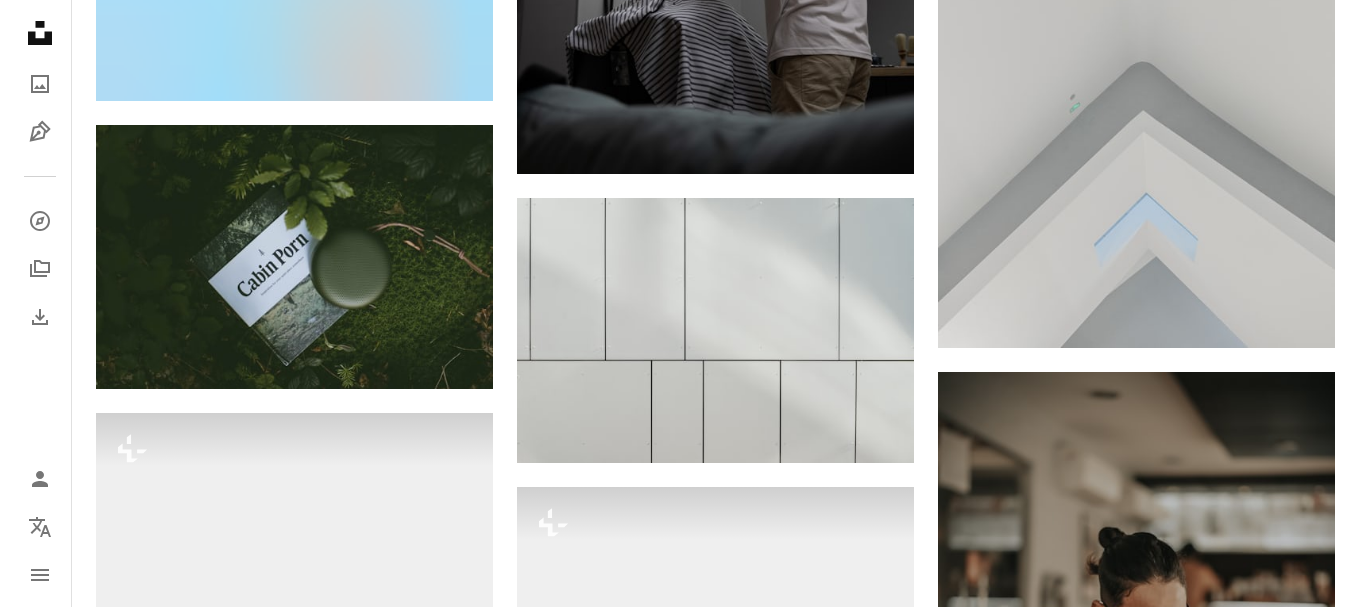 scroll, scrollTop: 11852, scrollLeft: 0, axis: vertical 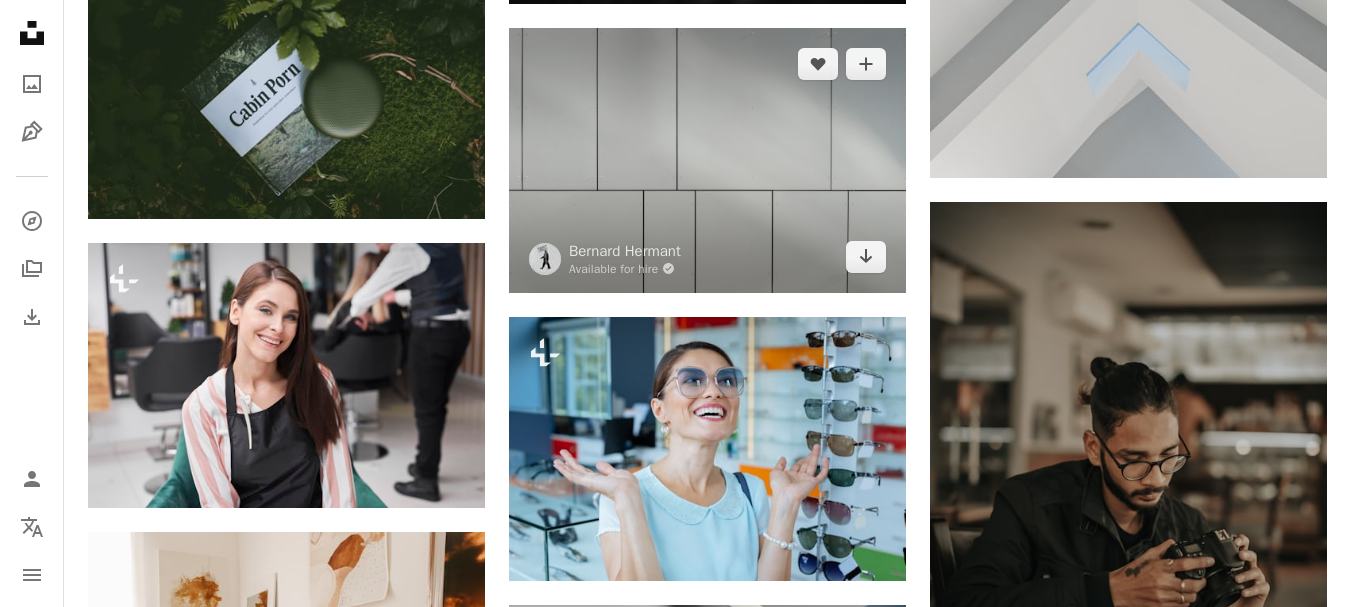 click at bounding box center (707, 160) 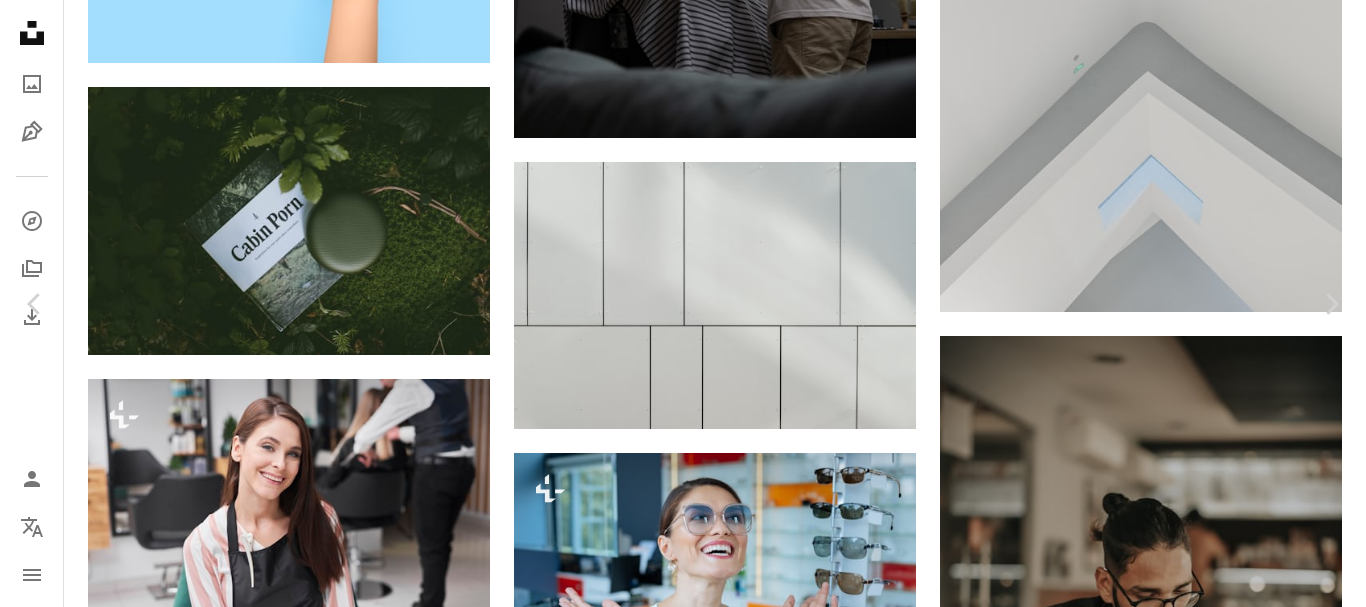 scroll, scrollTop: 13273, scrollLeft: 0, axis: vertical 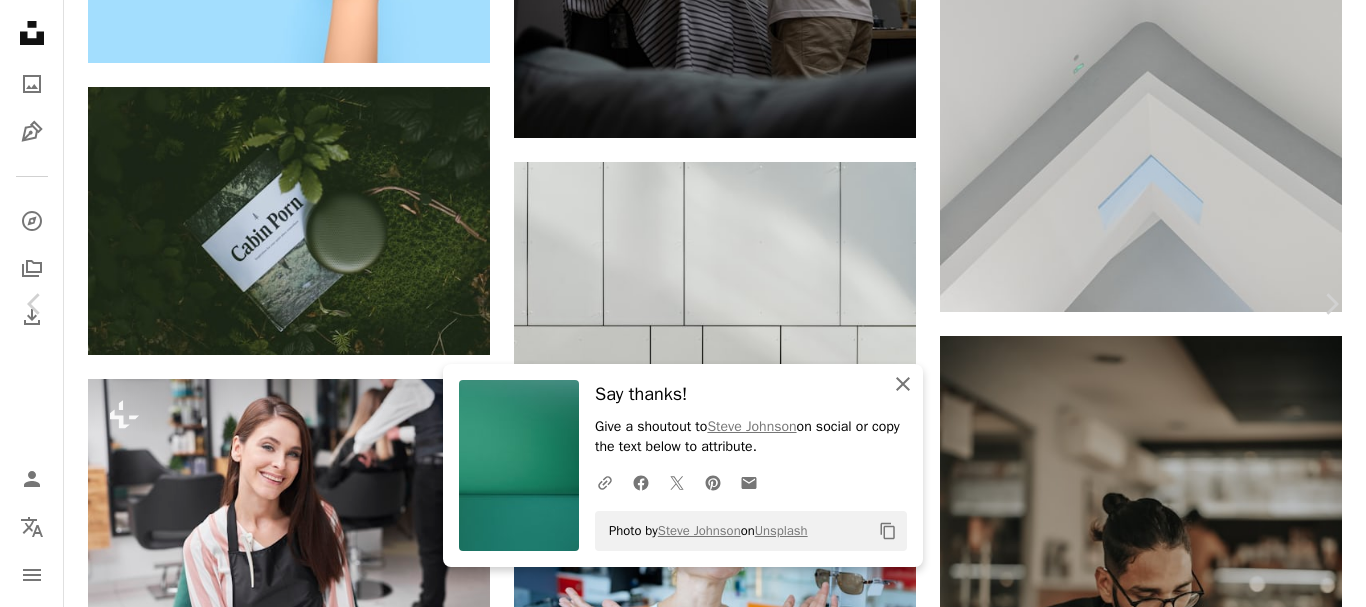 click on "An X shape" 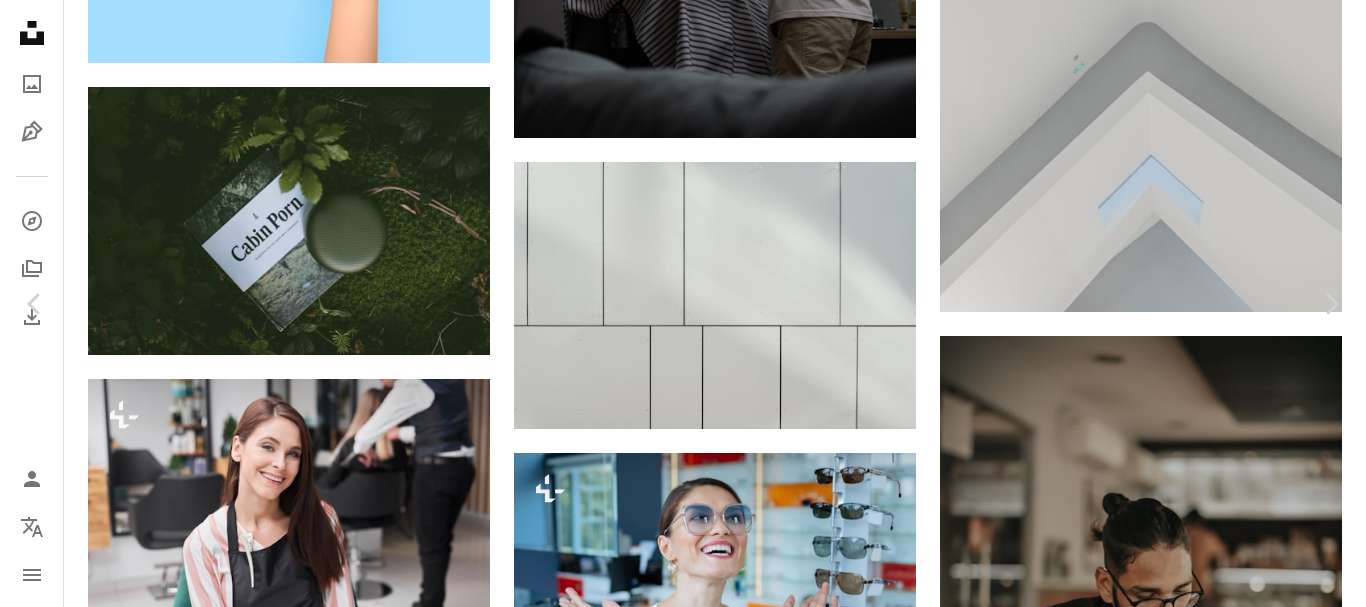 scroll, scrollTop: 21946, scrollLeft: 0, axis: vertical 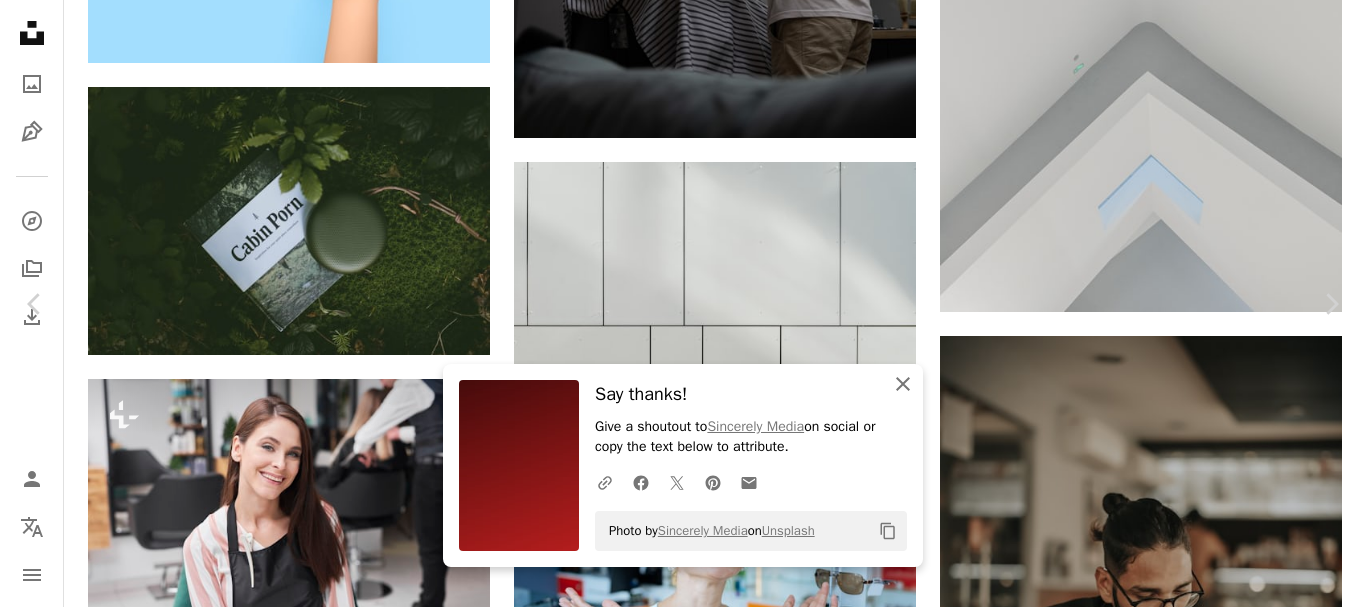 click on "An X shape" 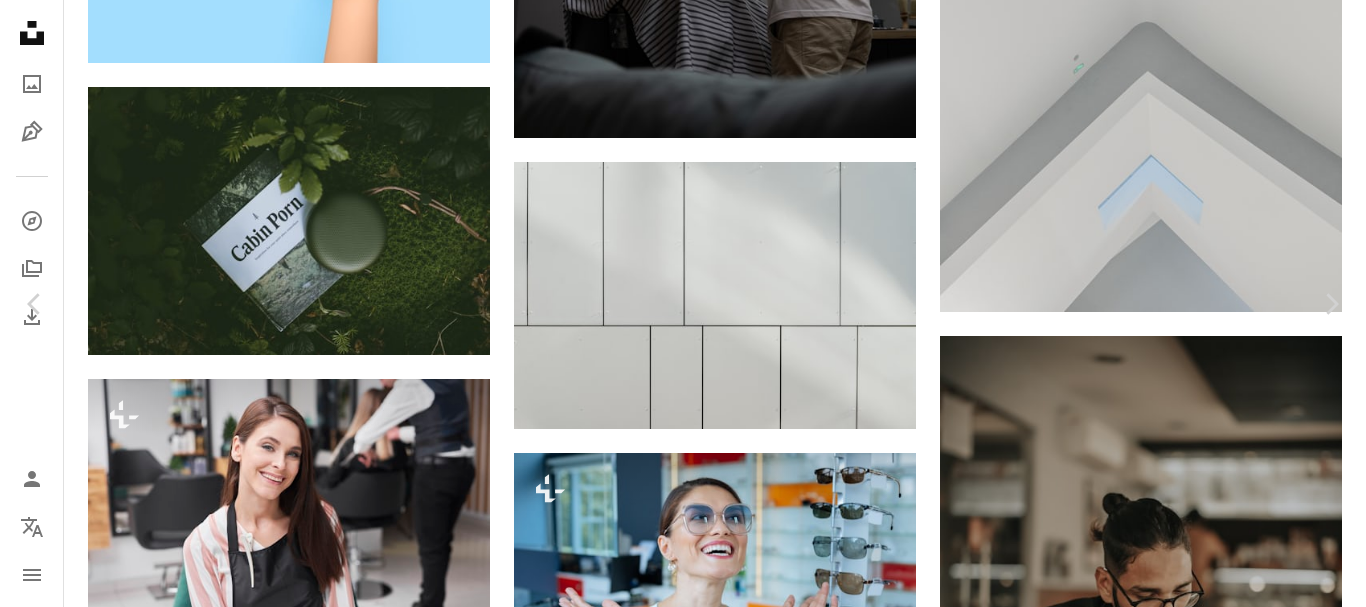 scroll, scrollTop: 1500, scrollLeft: 0, axis: vertical 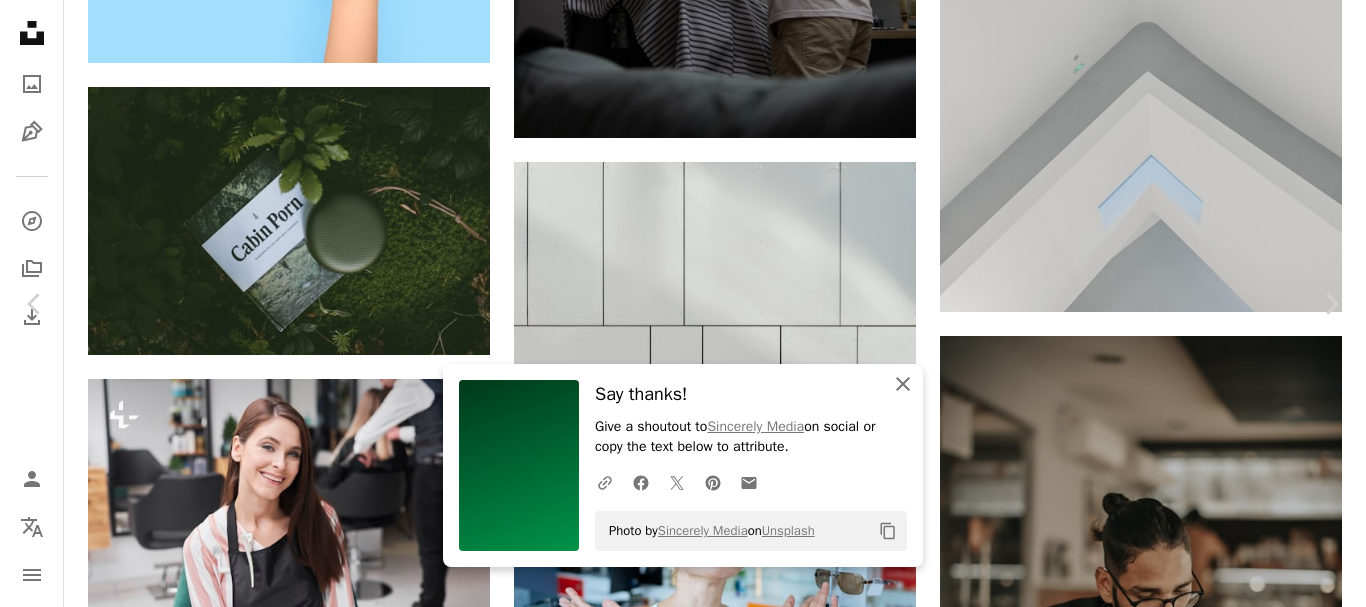 click on "An X shape" 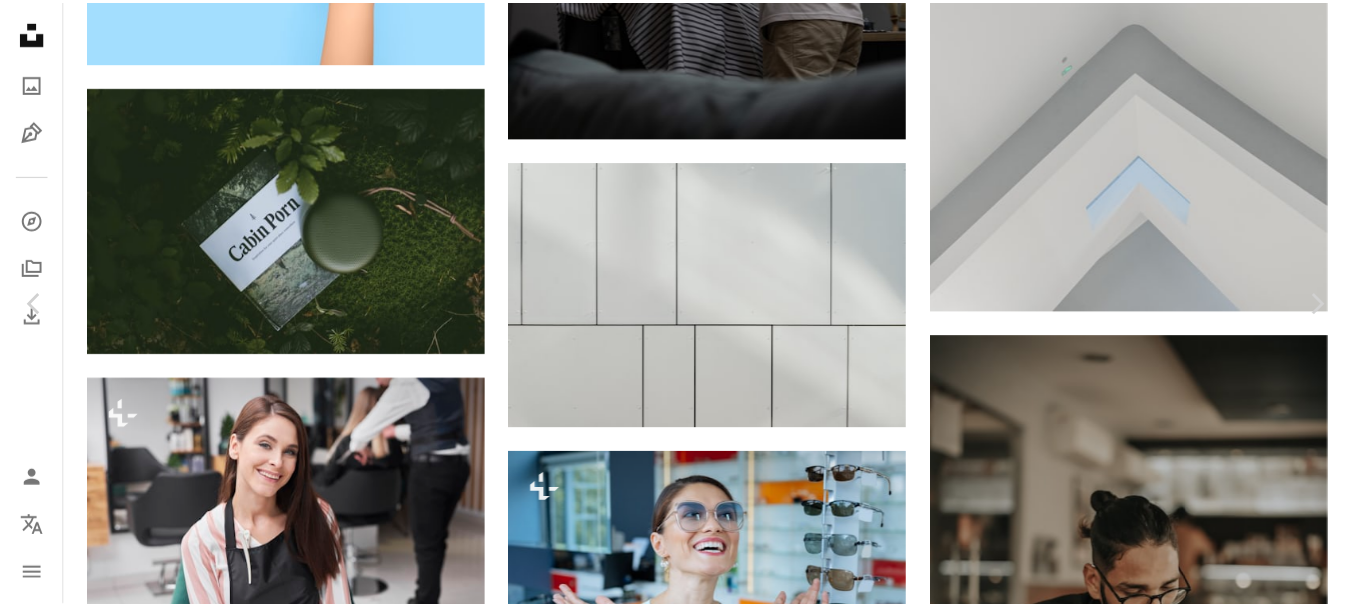 scroll, scrollTop: 21351, scrollLeft: 0, axis: vertical 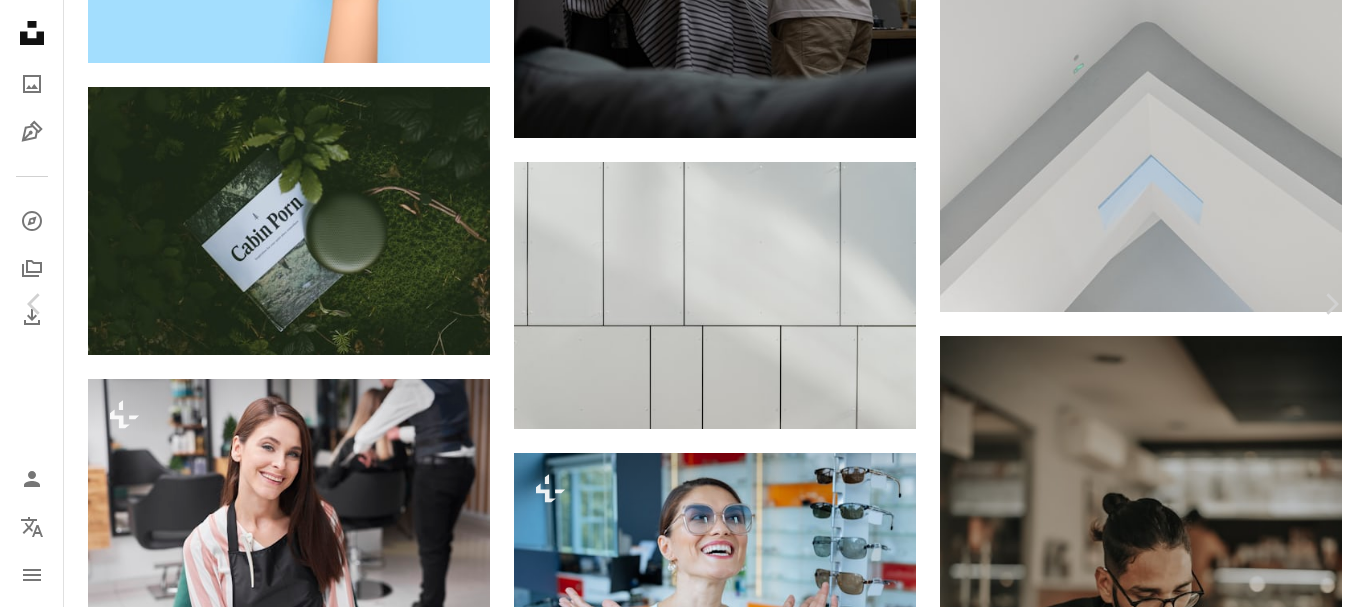 click on "An X shape" at bounding box center (20, 20) 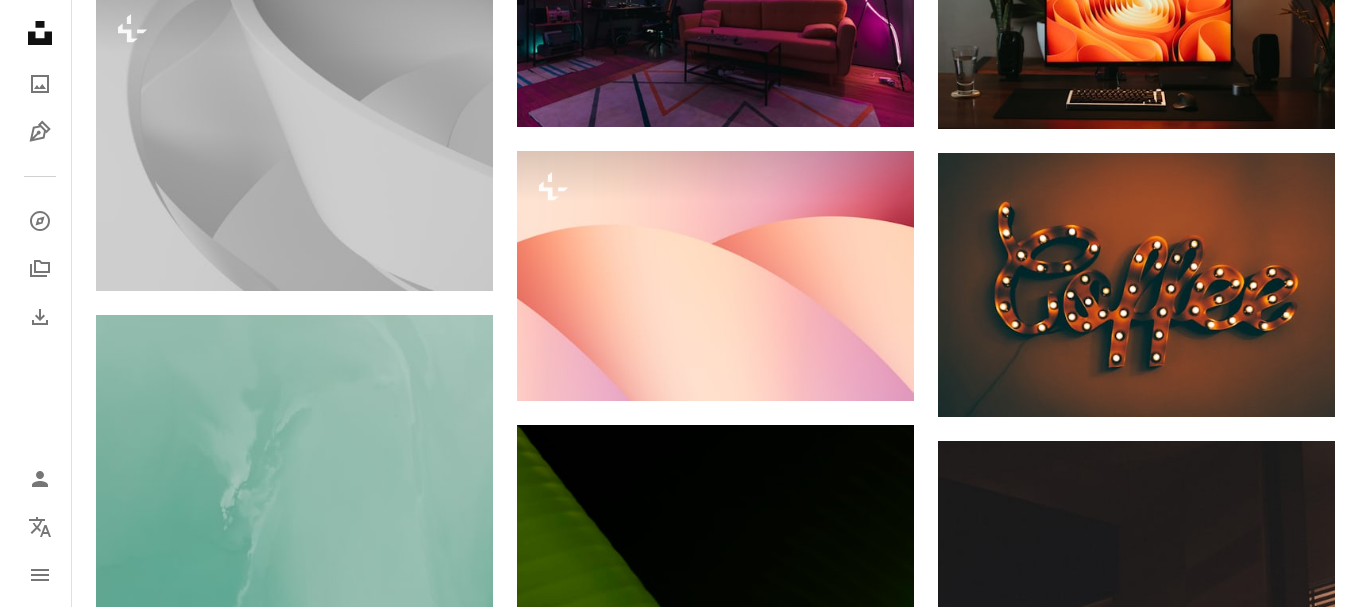 scroll, scrollTop: 19952, scrollLeft: 0, axis: vertical 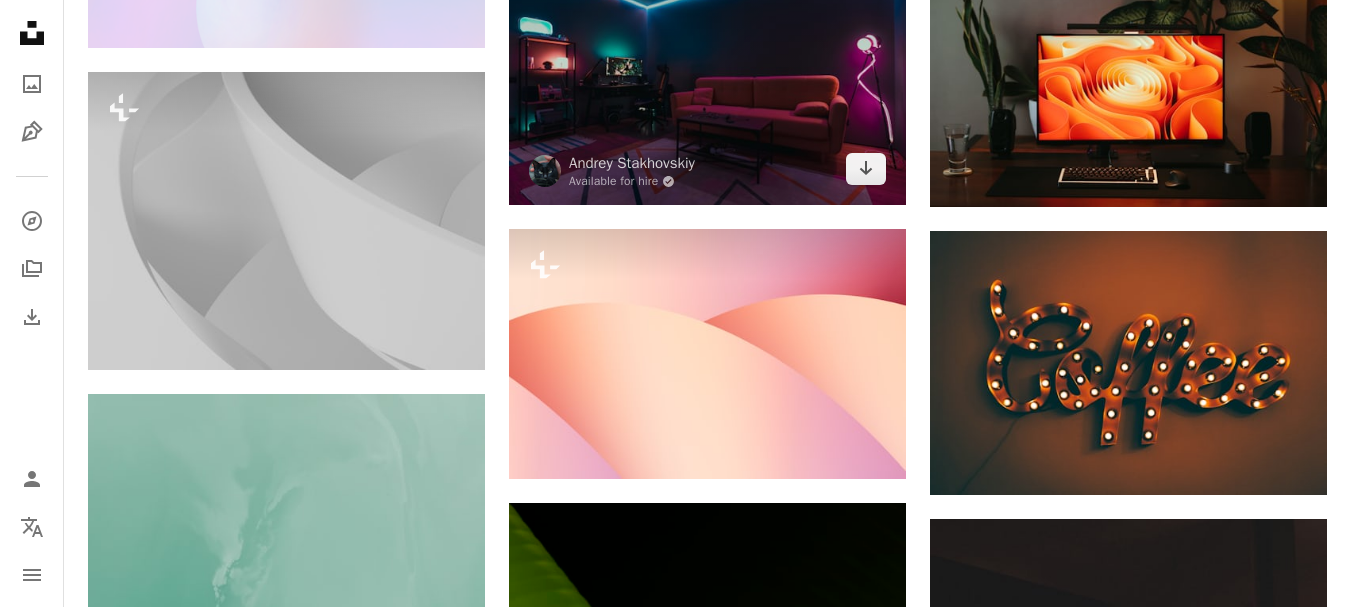 click at bounding box center [707, 72] 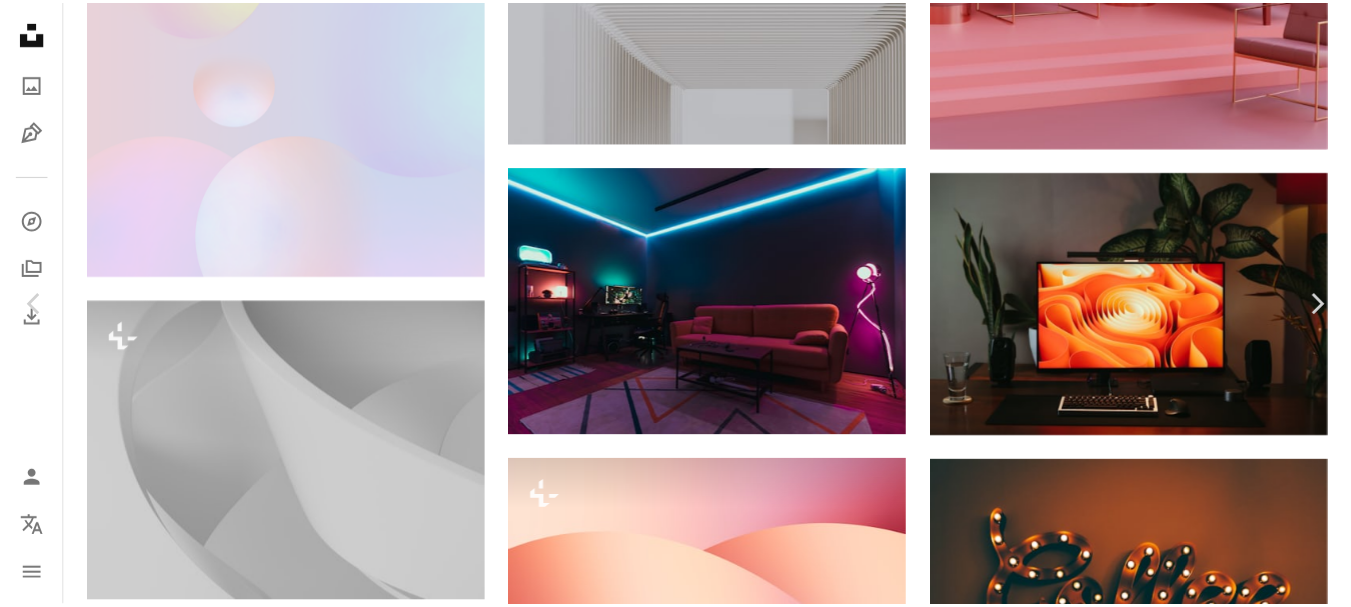scroll, scrollTop: 2000, scrollLeft: 0, axis: vertical 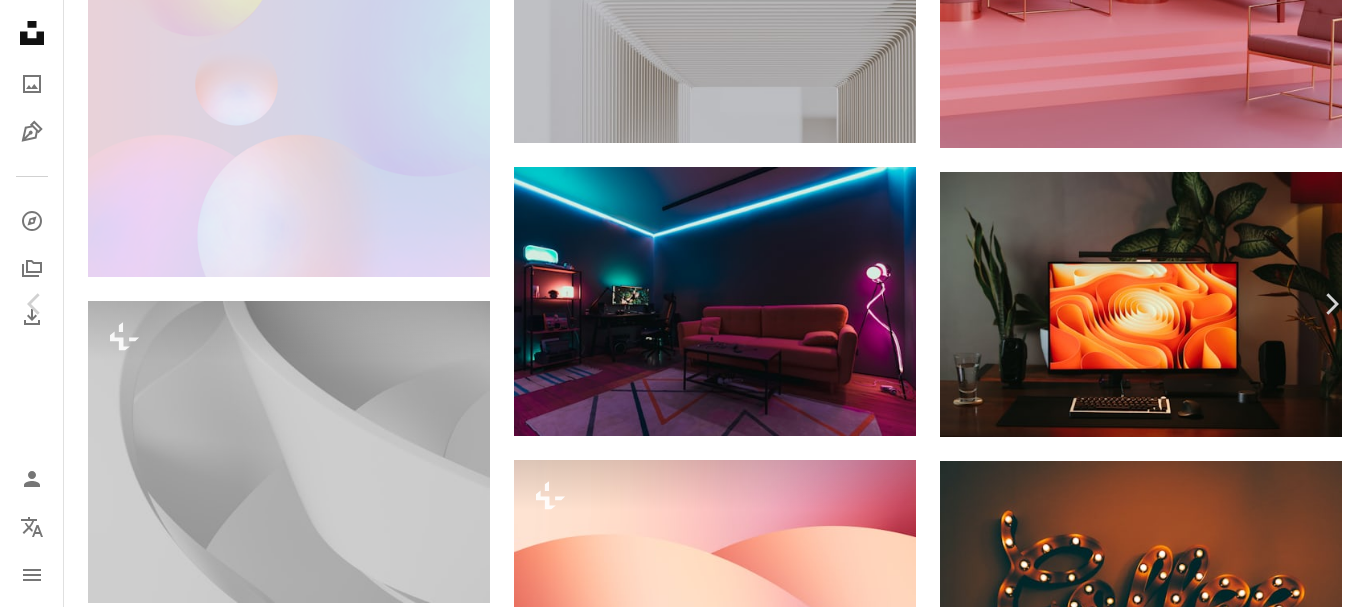 click on "An X shape" at bounding box center [20, 20] 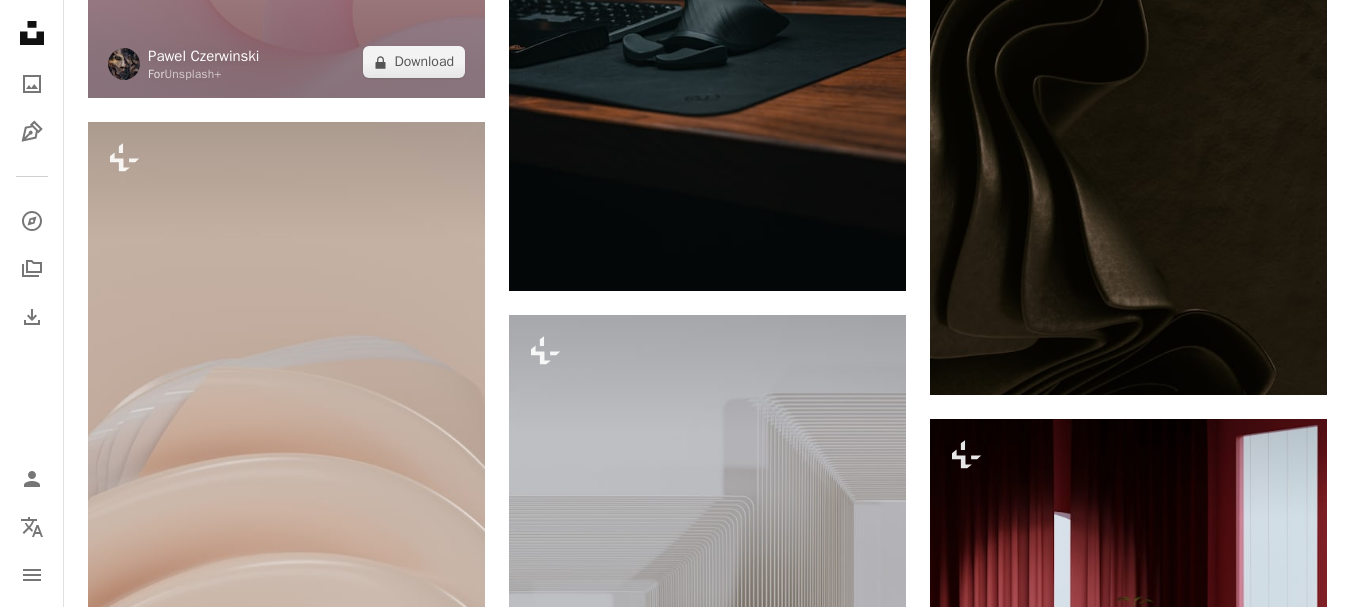 scroll, scrollTop: 18952, scrollLeft: 0, axis: vertical 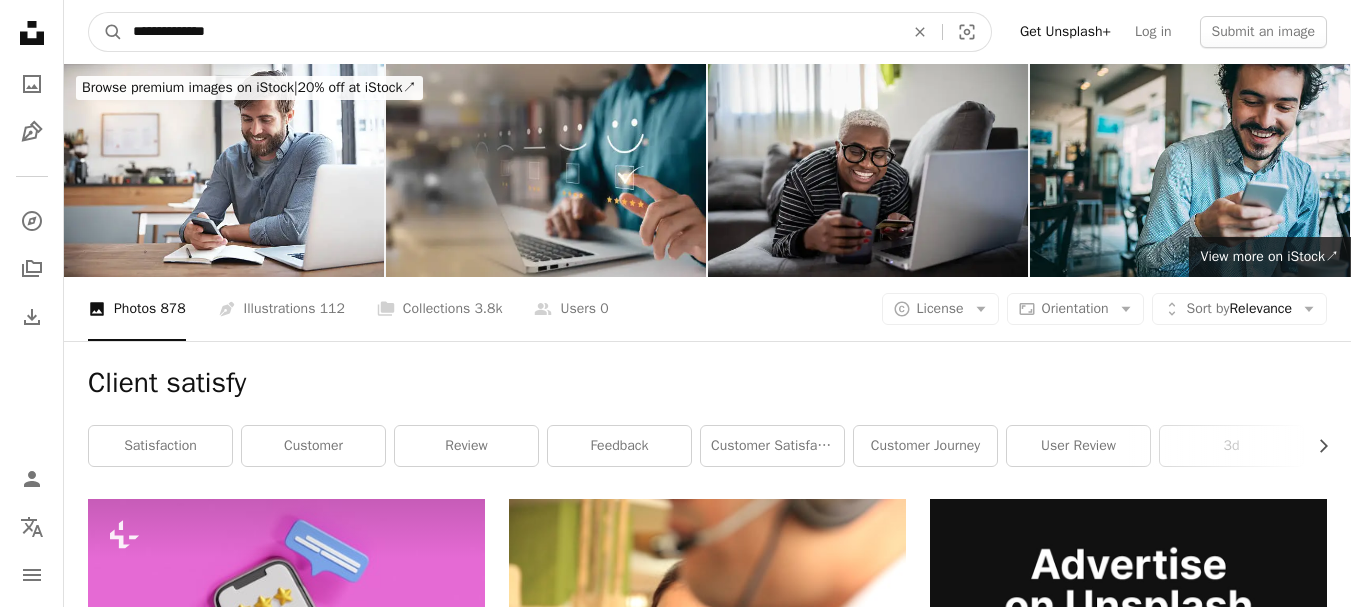 drag, startPoint x: 240, startPoint y: 36, endPoint x: 124, endPoint y: 34, distance: 116.01724 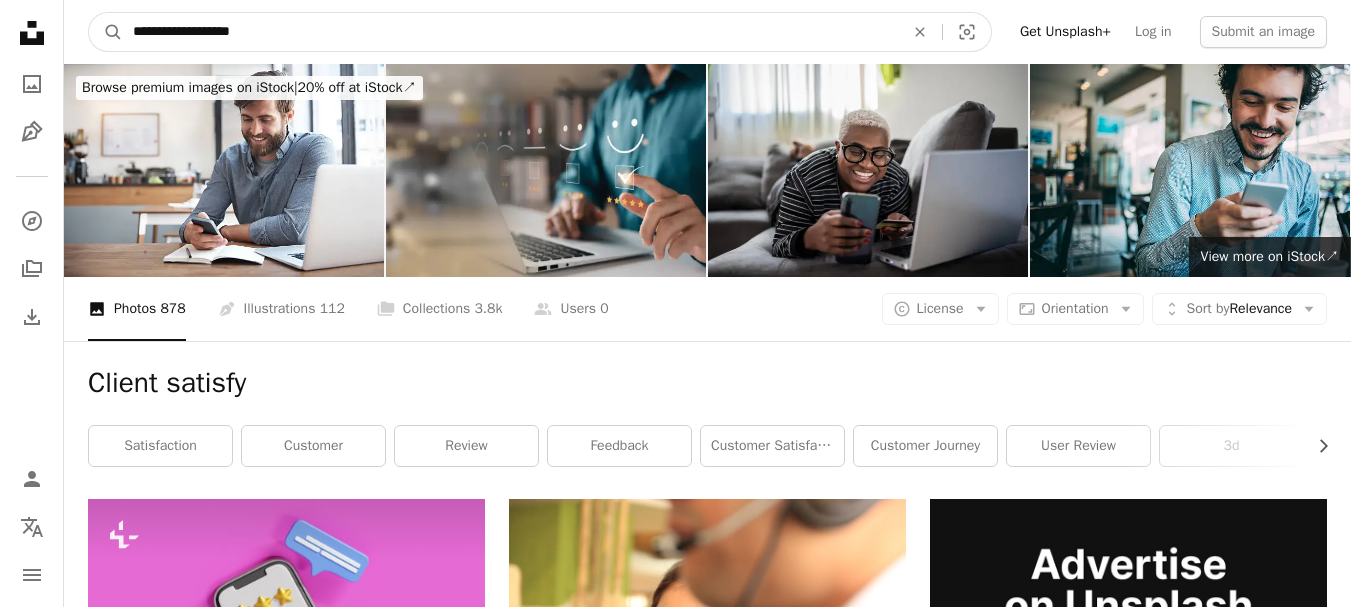 type on "**********" 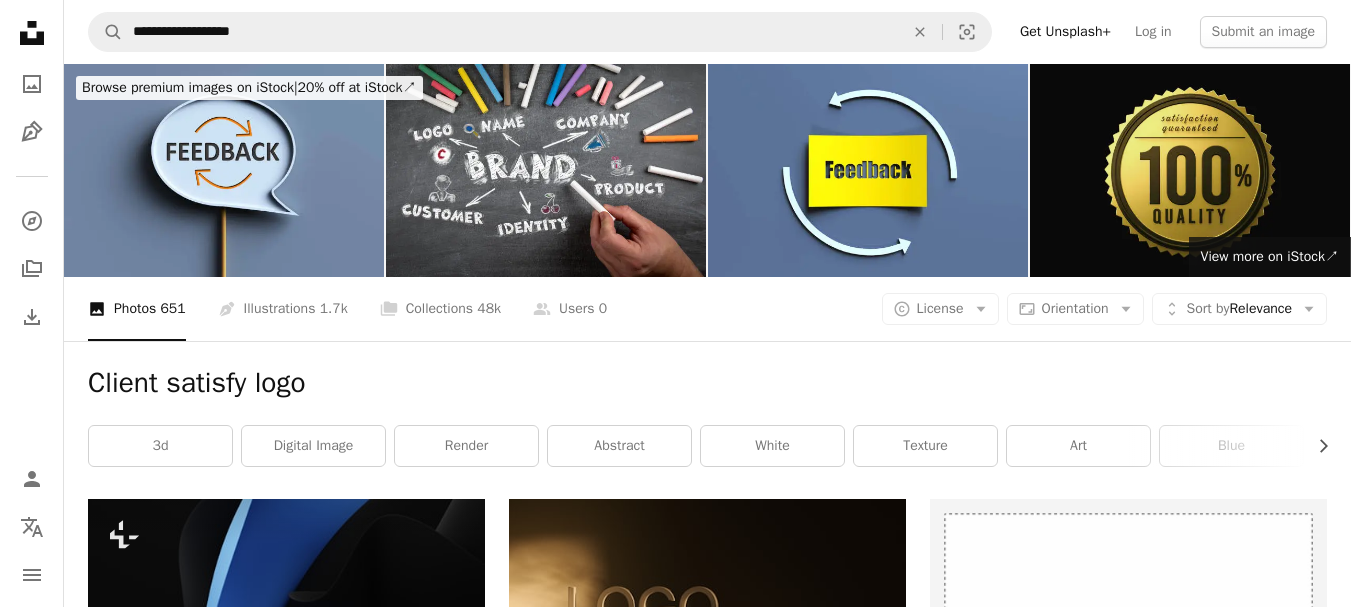 click at bounding box center [1190, 170] 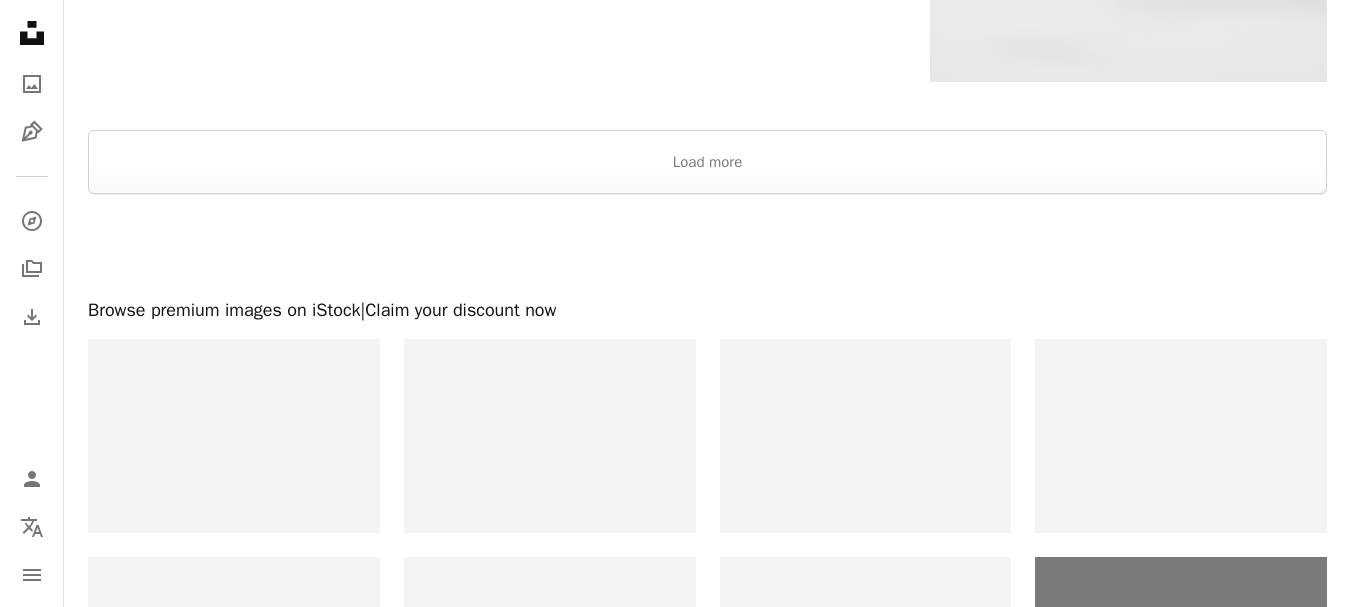 scroll, scrollTop: 3426, scrollLeft: 0, axis: vertical 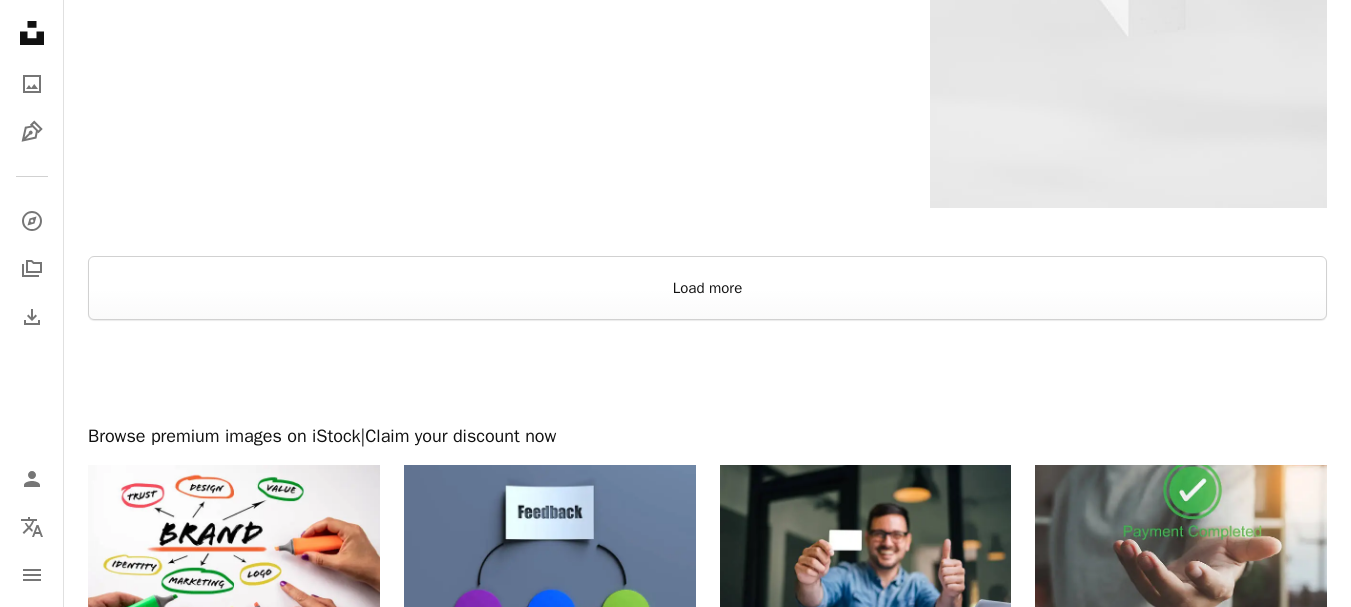 click on "Load more" at bounding box center [707, 288] 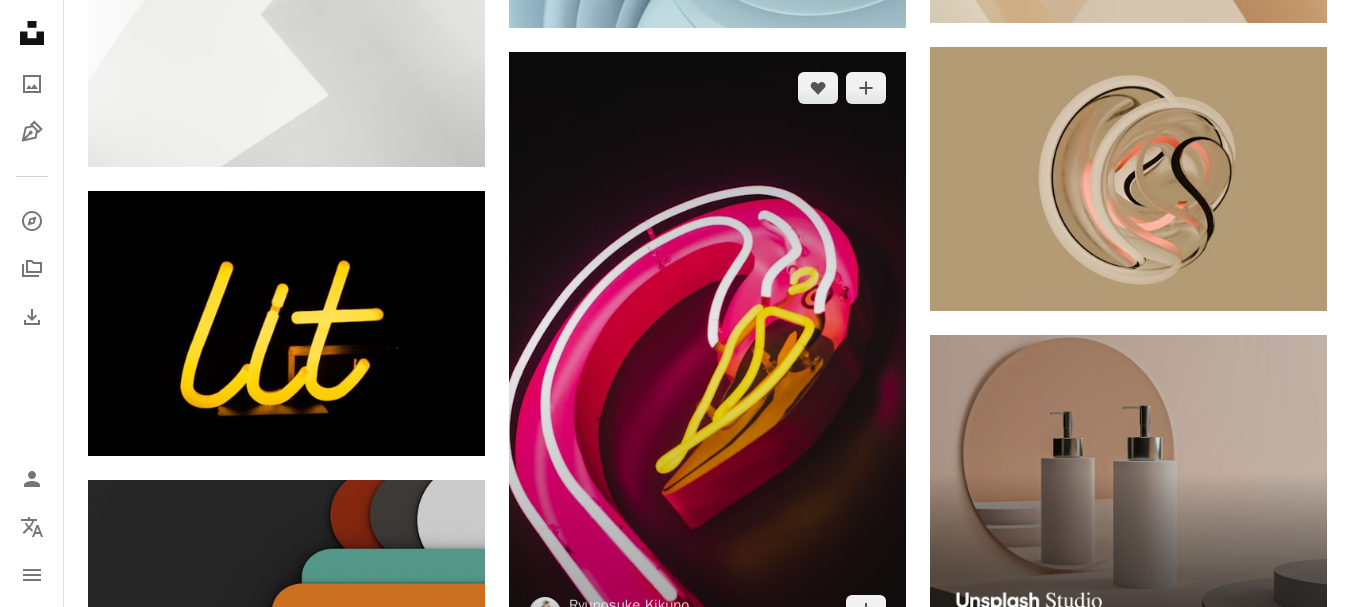 scroll, scrollTop: 7926, scrollLeft: 0, axis: vertical 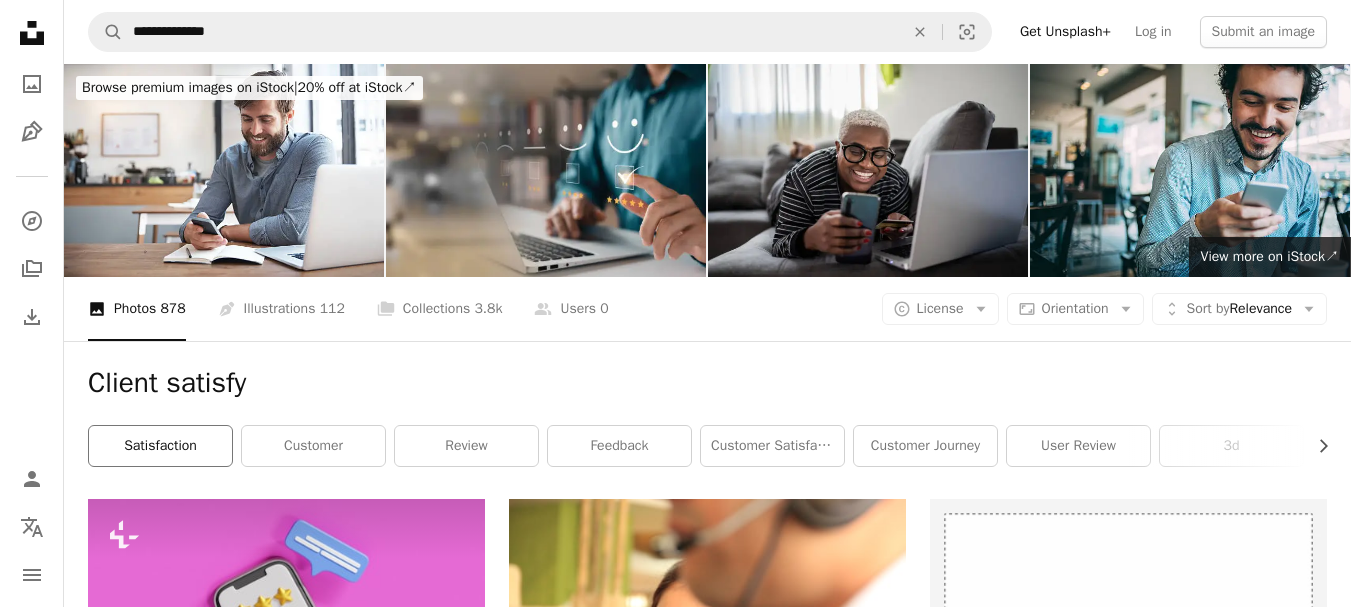 click on "satisfaction" at bounding box center [160, 446] 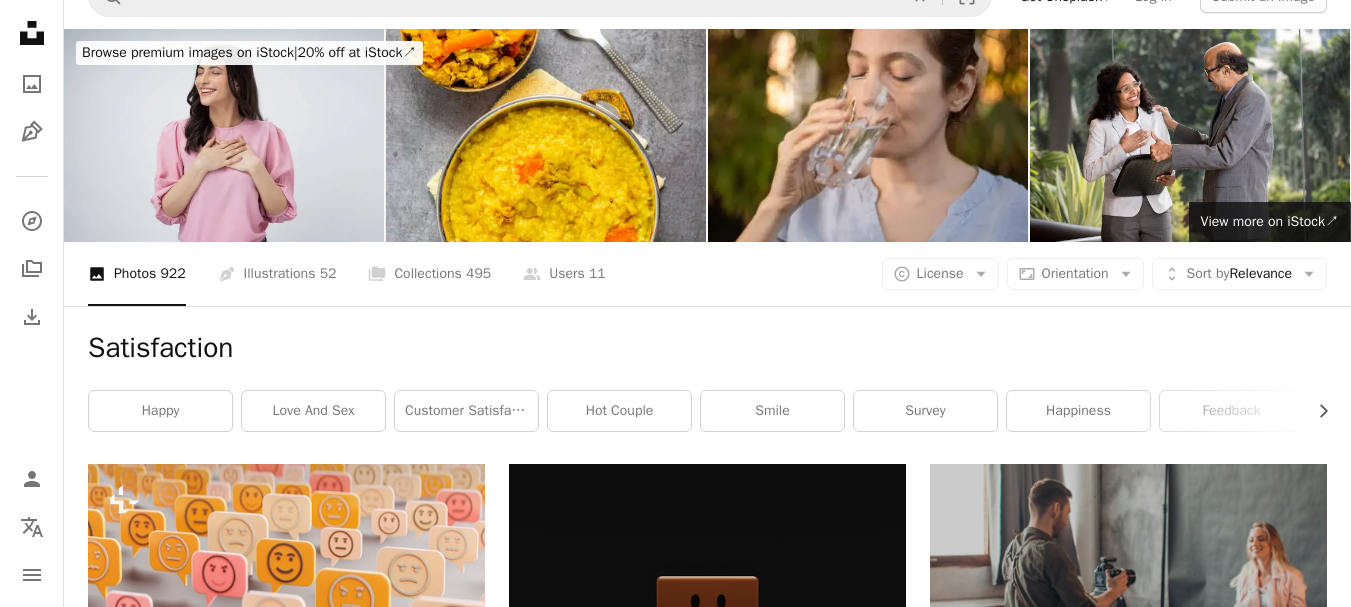 scroll, scrollTop: 0, scrollLeft: 0, axis: both 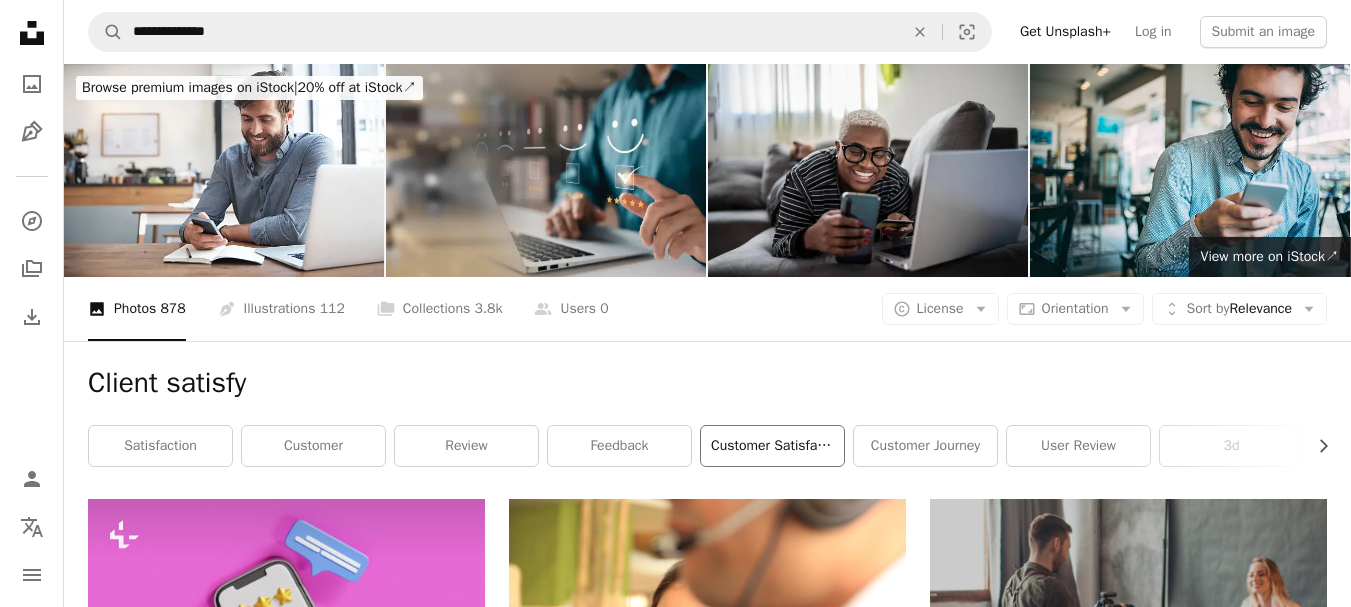 click on "customer satisfaction" at bounding box center (772, 446) 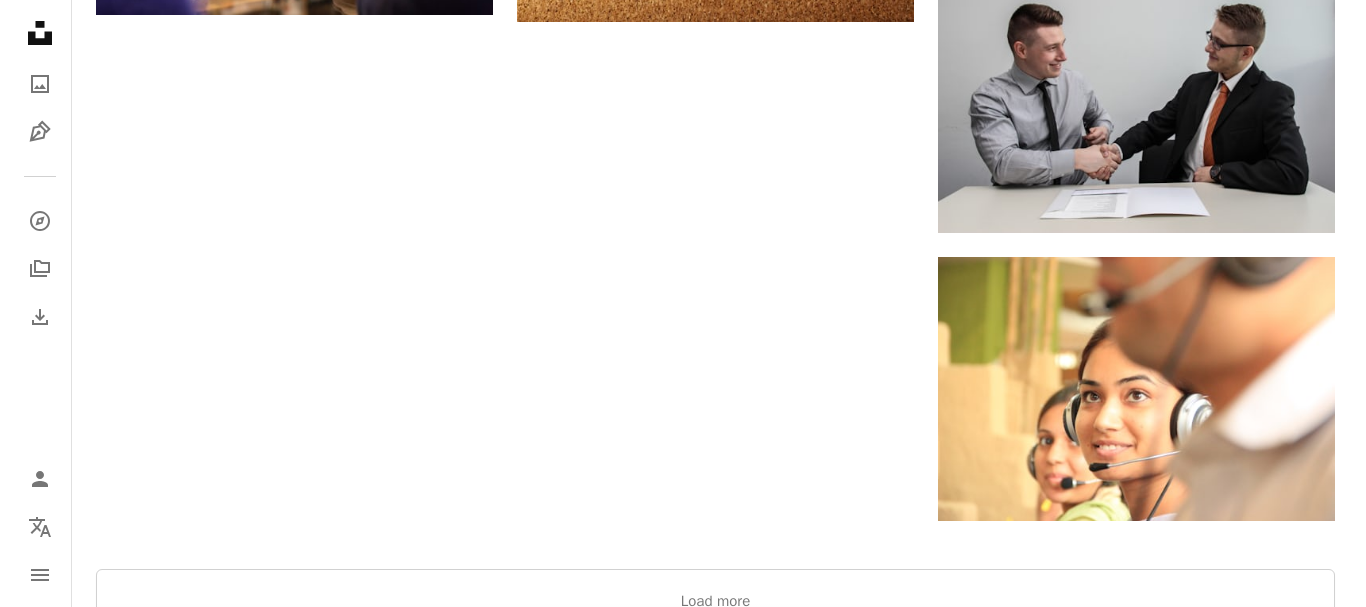 scroll, scrollTop: 2400, scrollLeft: 0, axis: vertical 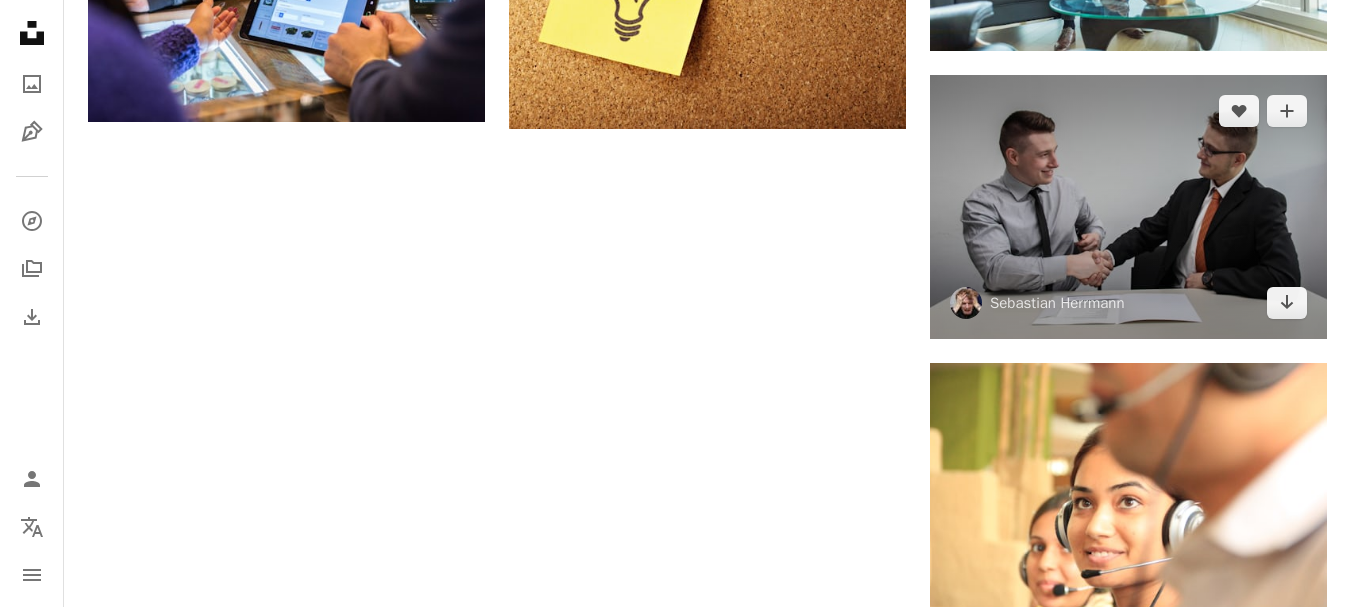 click at bounding box center (1128, 207) 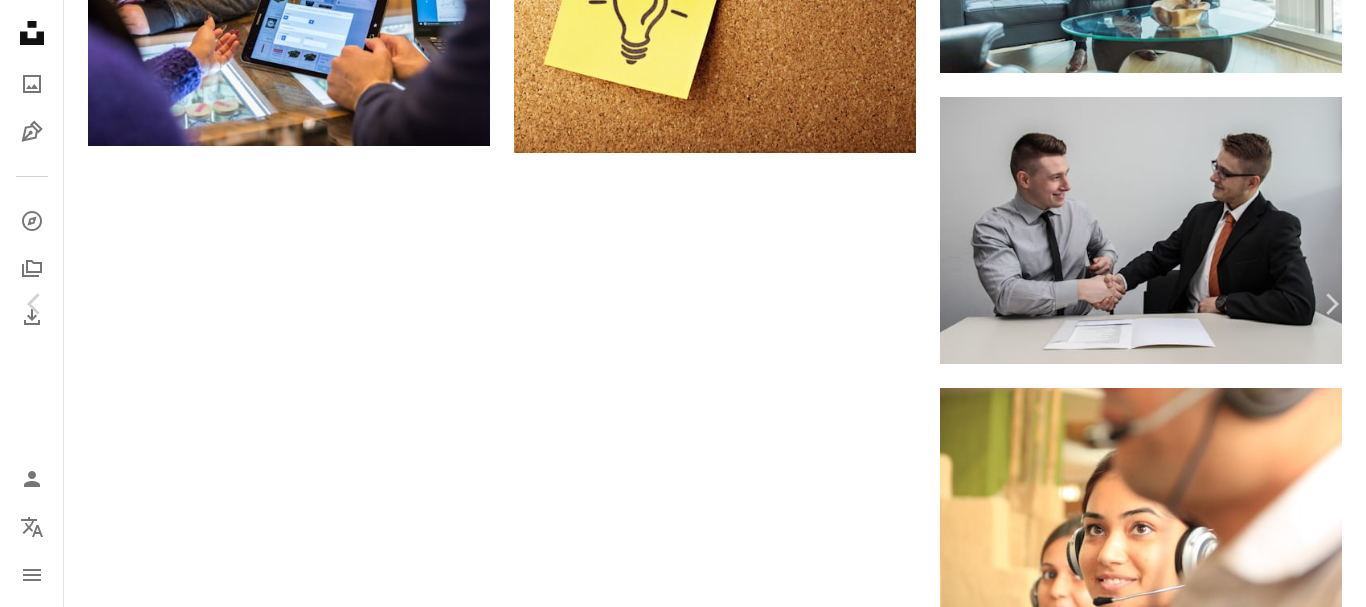 click on "Download free" at bounding box center (1167, 1609) 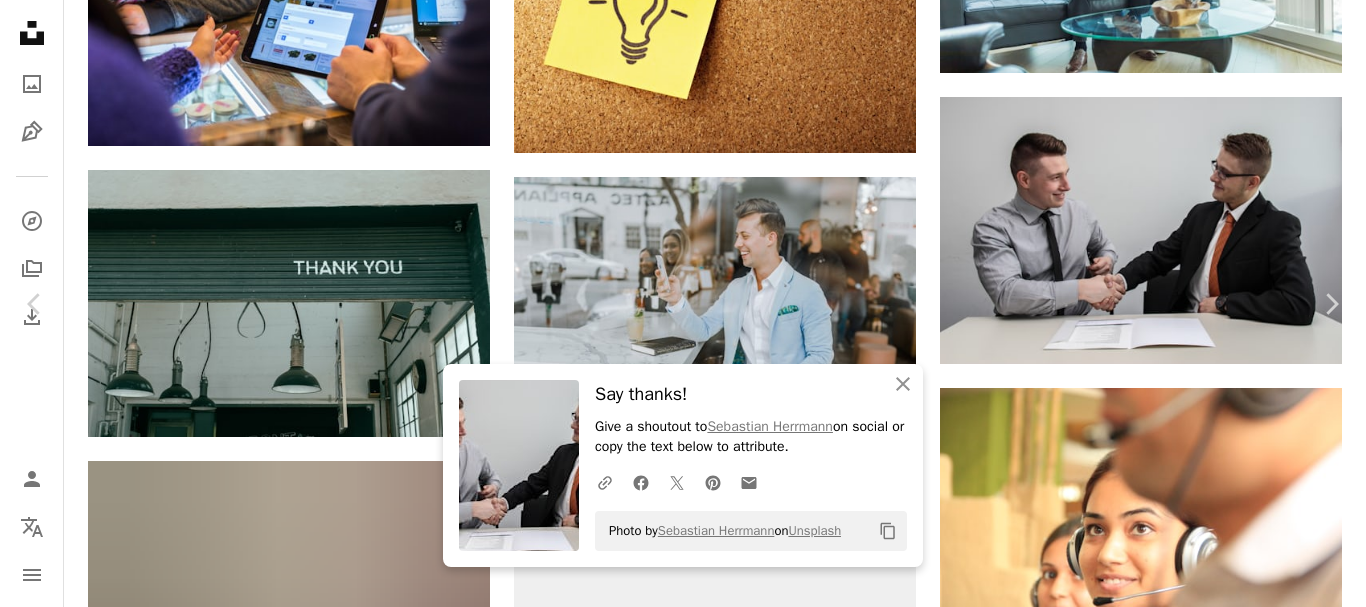 scroll, scrollTop: 800, scrollLeft: 0, axis: vertical 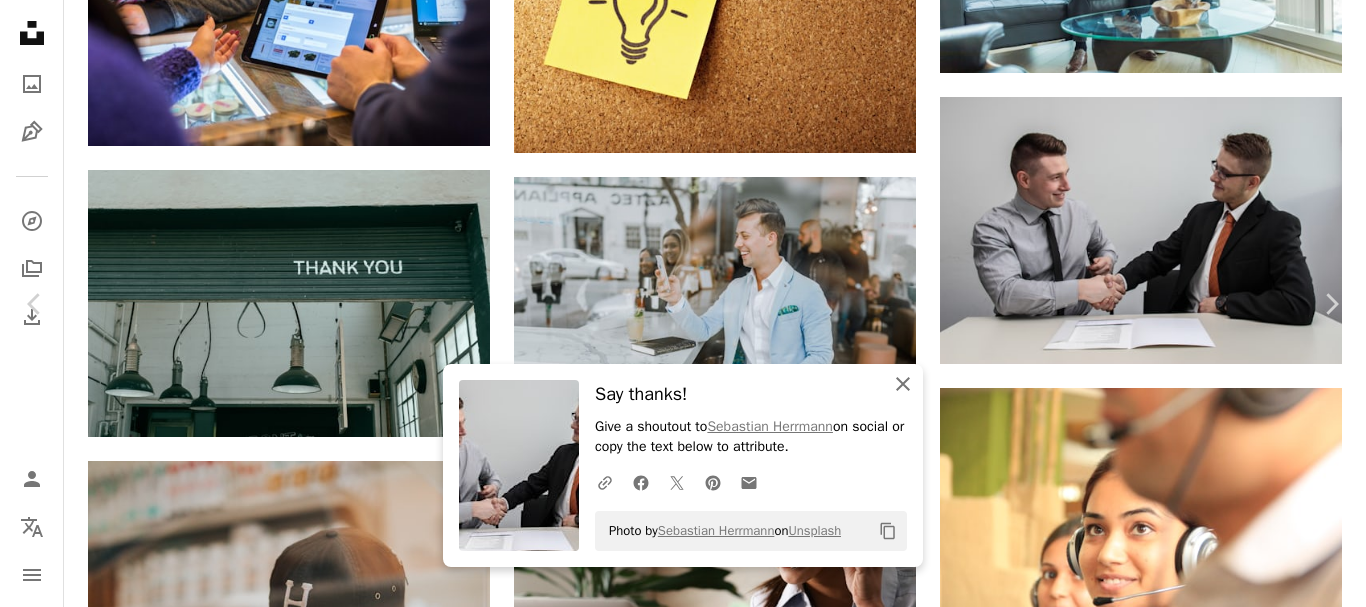 click on "An X shape" 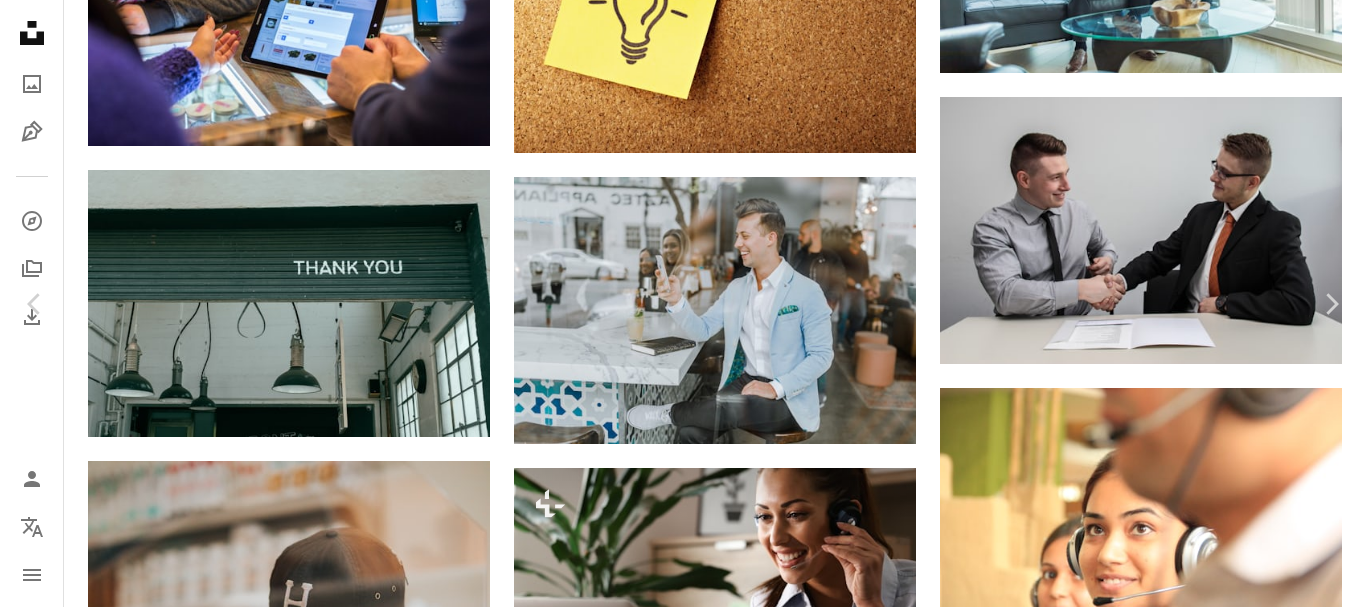 scroll, scrollTop: 4600, scrollLeft: 0, axis: vertical 